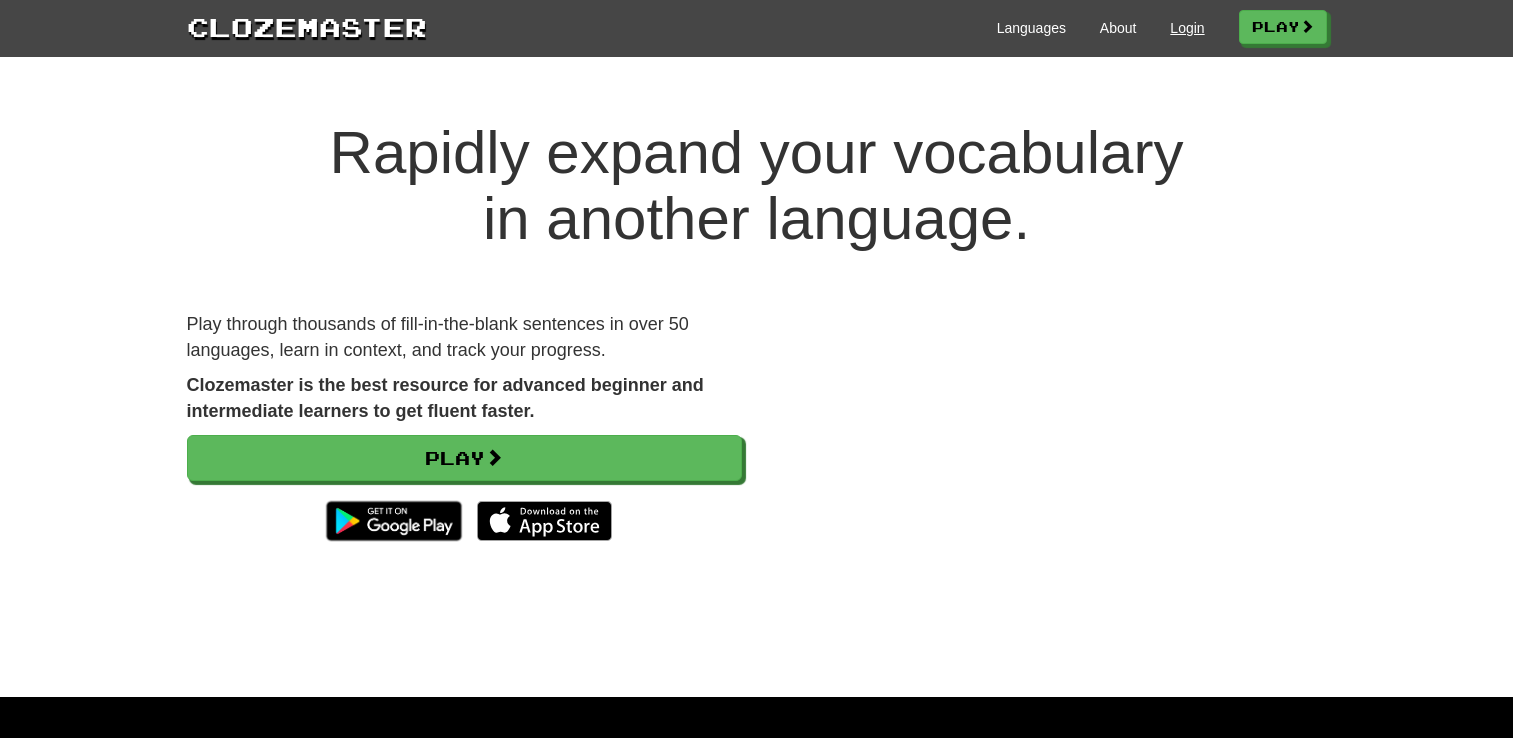scroll, scrollTop: 0, scrollLeft: 0, axis: both 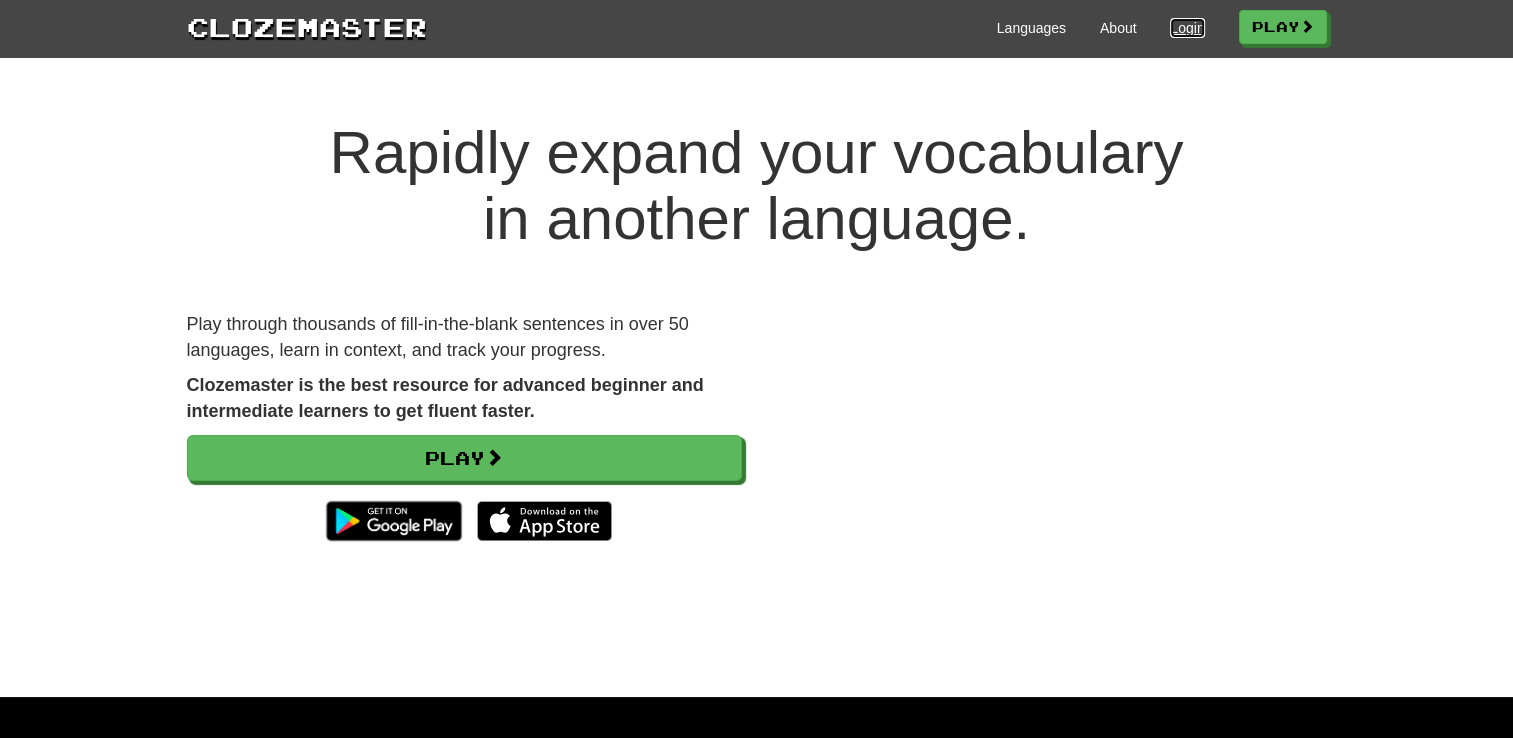 click on "Login" at bounding box center (1187, 28) 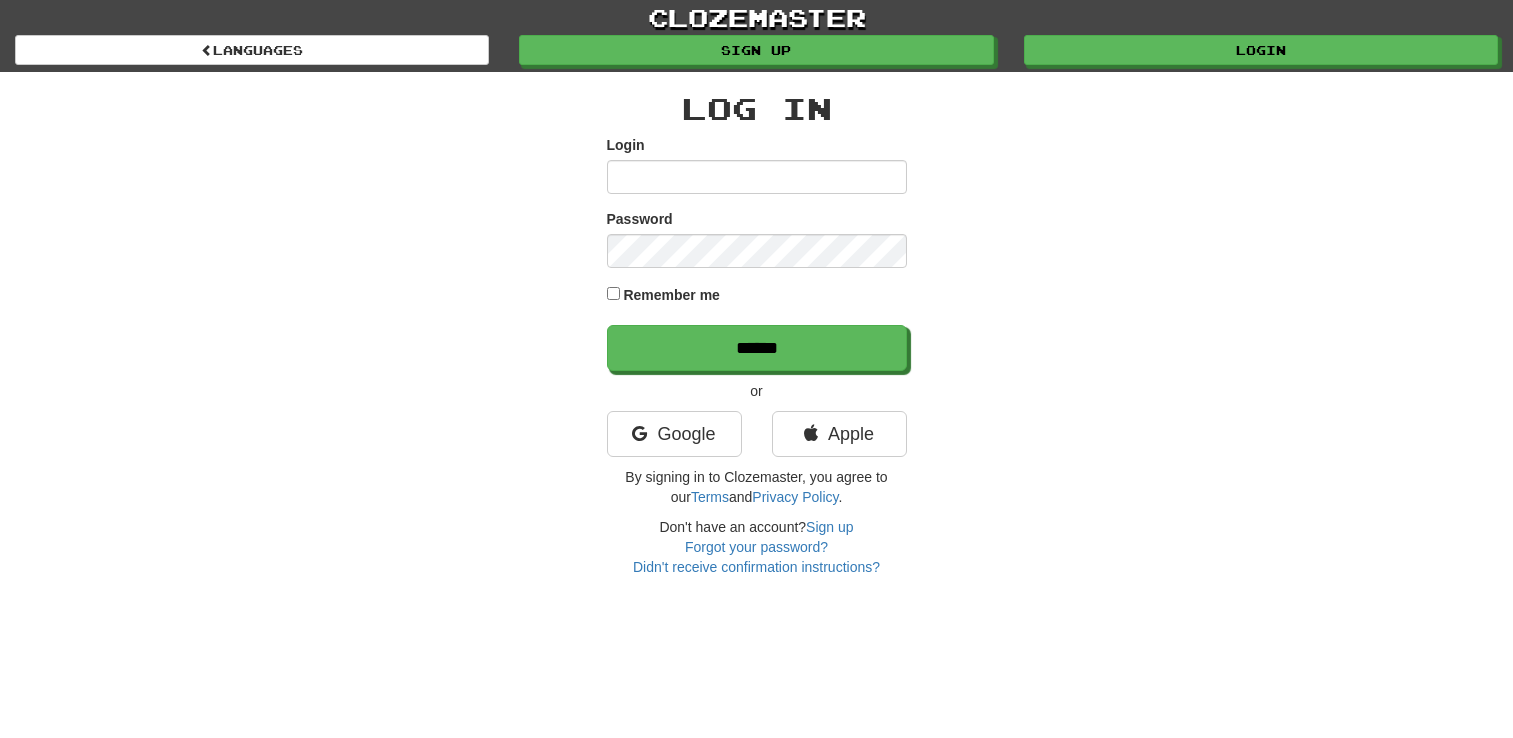 scroll, scrollTop: 0, scrollLeft: 0, axis: both 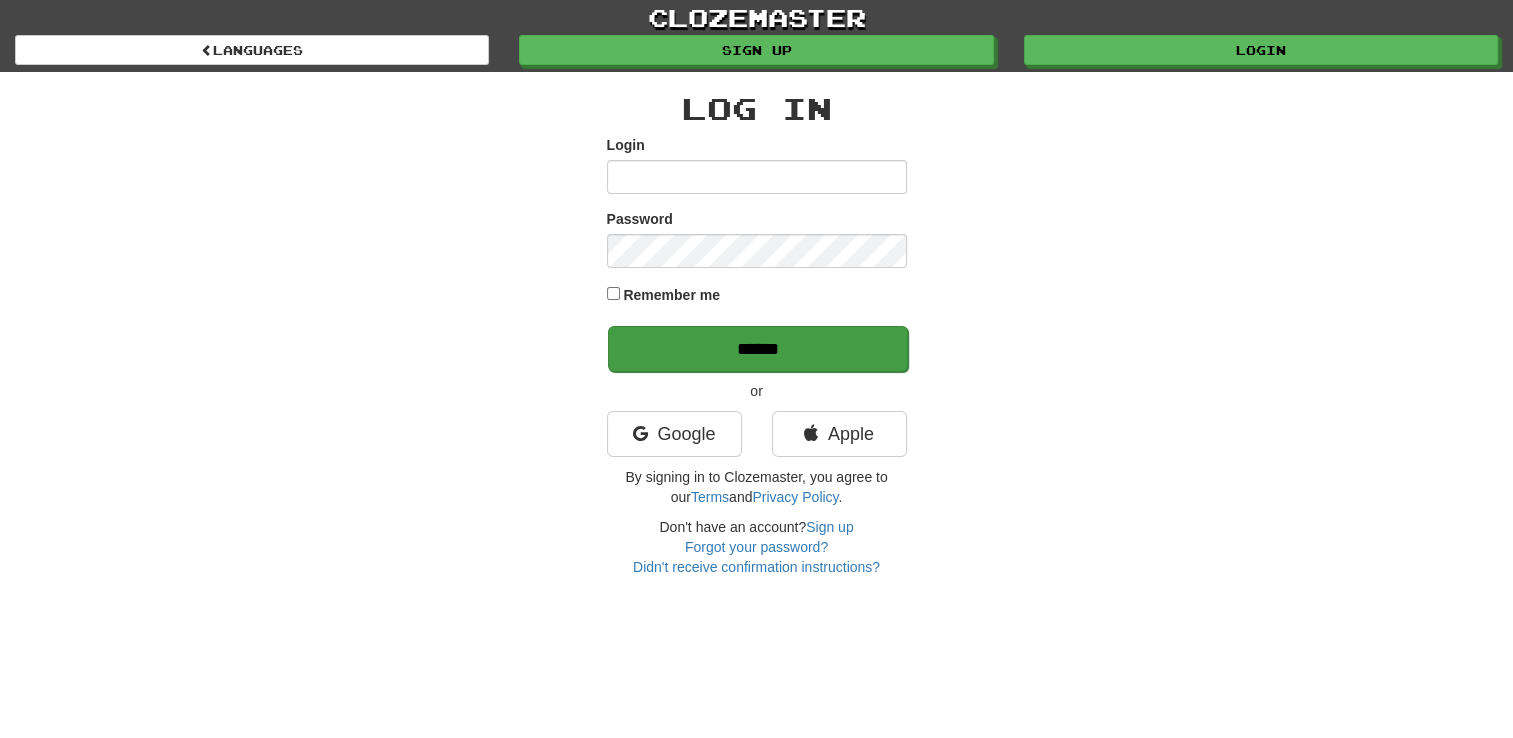 type on "**********" 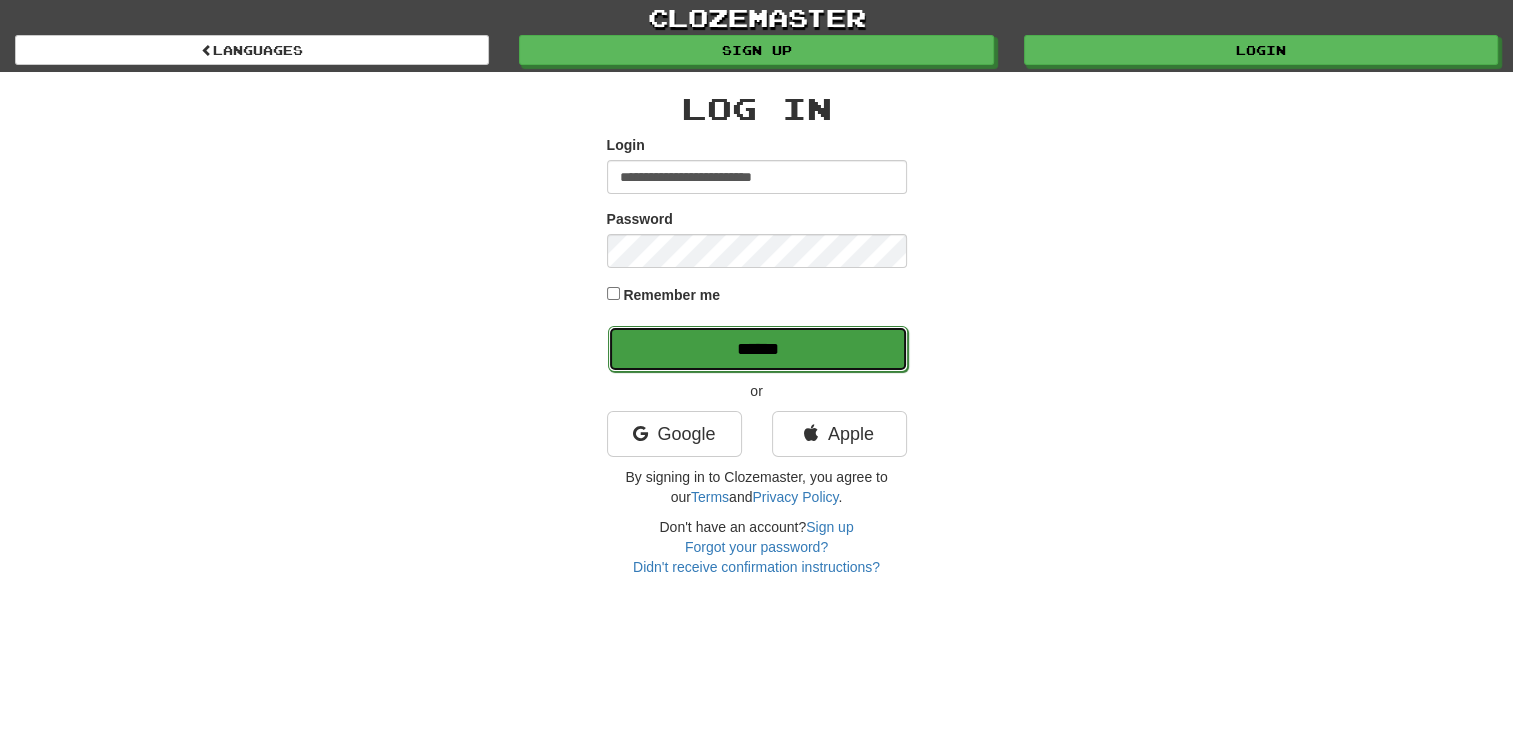 click on "******" at bounding box center (758, 349) 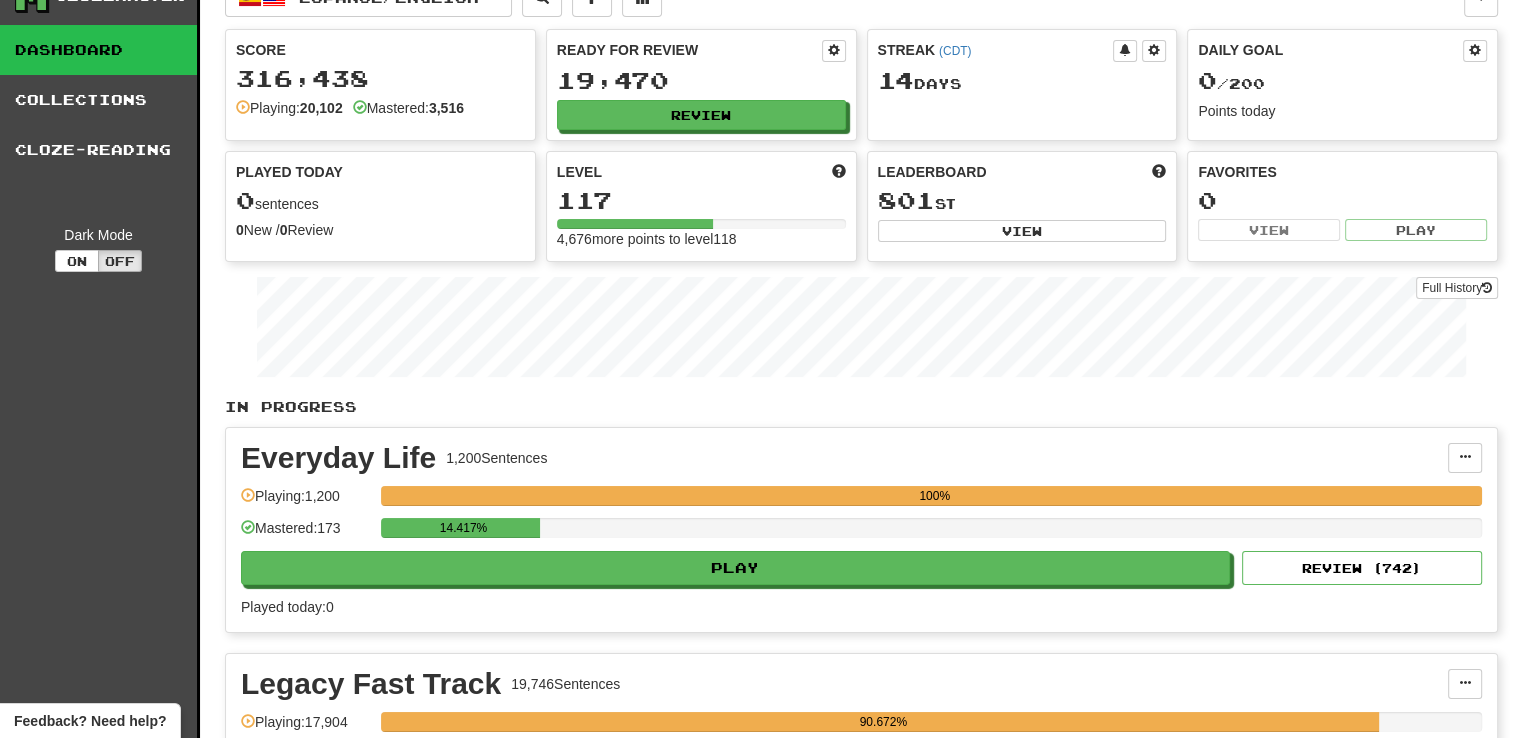 scroll, scrollTop: 0, scrollLeft: 0, axis: both 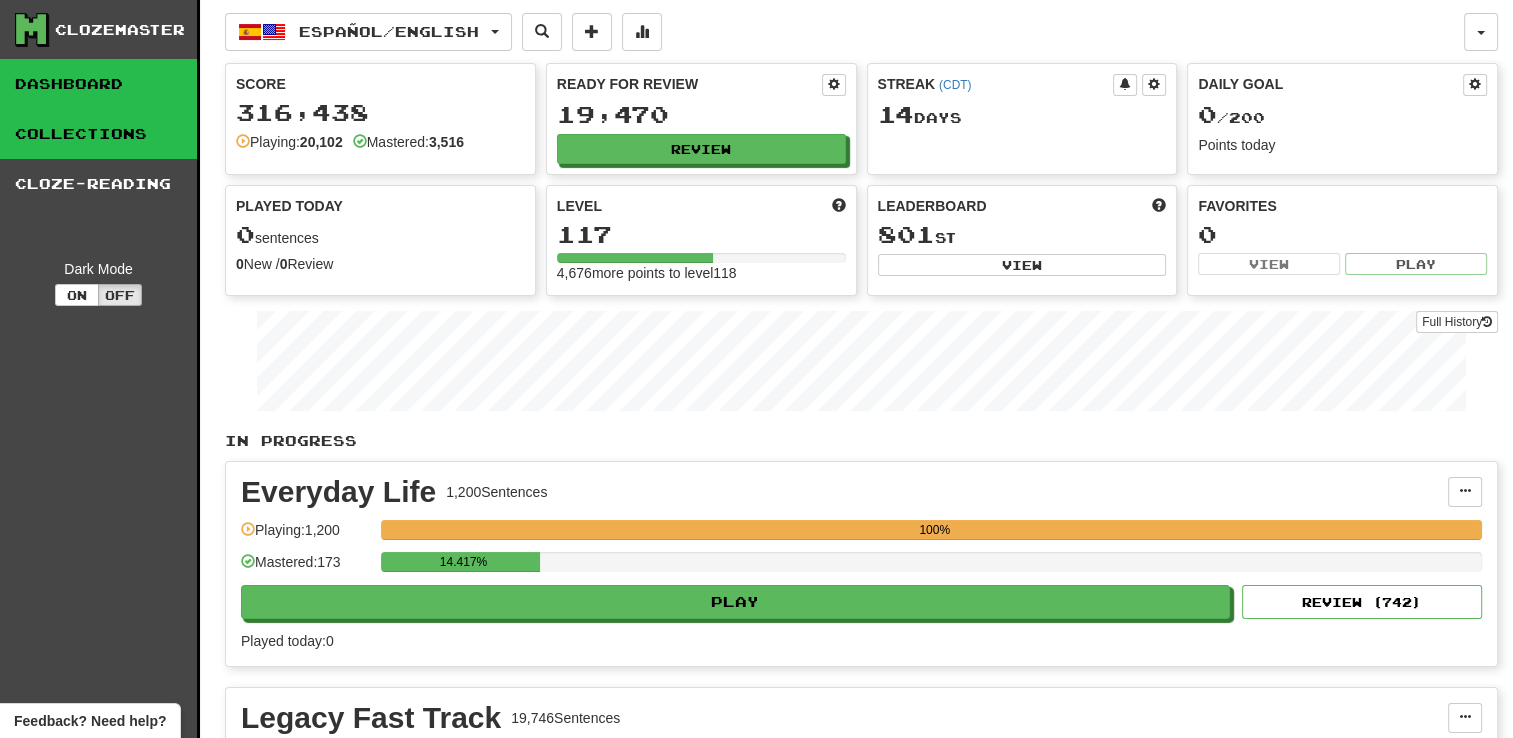 click on "Collections" at bounding box center (98, 134) 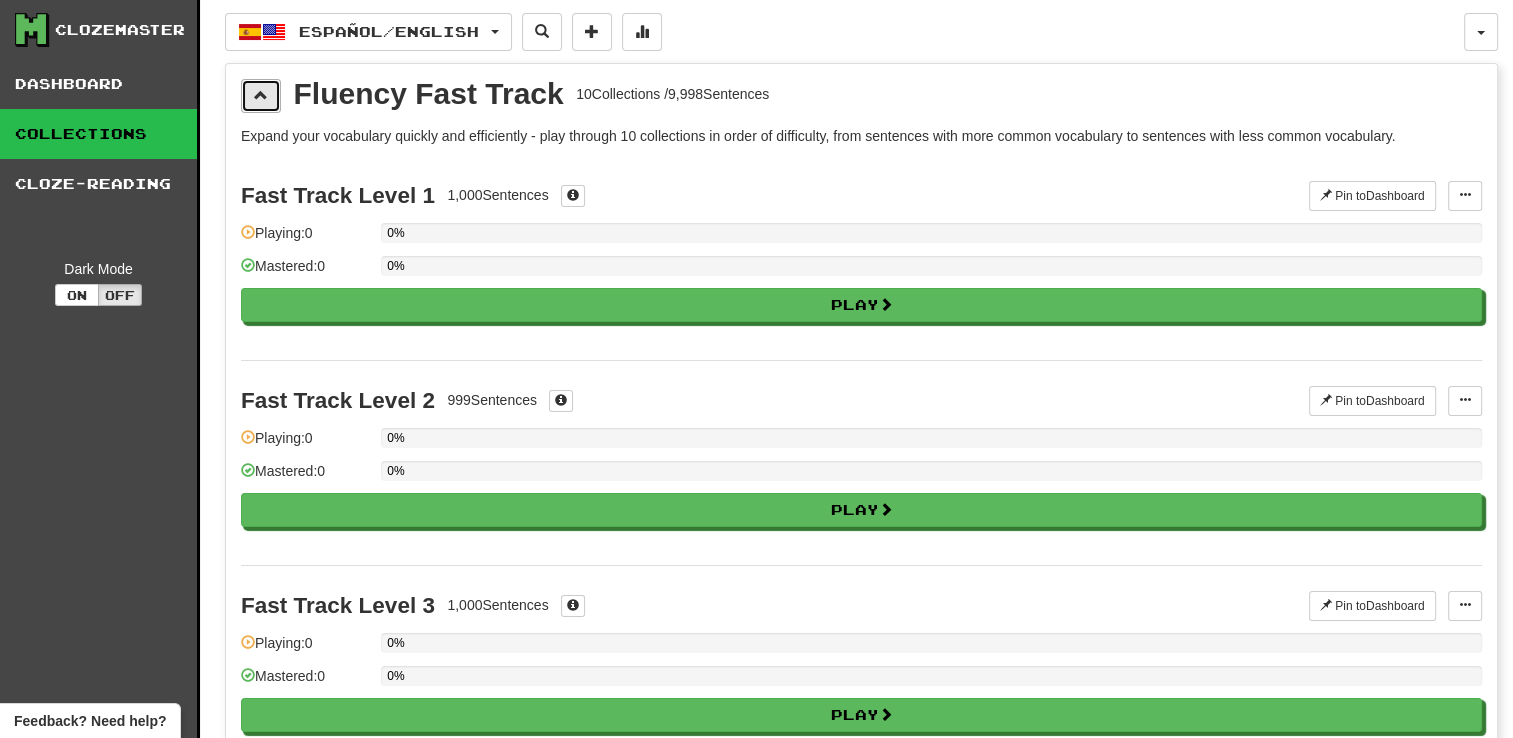 click at bounding box center (261, 95) 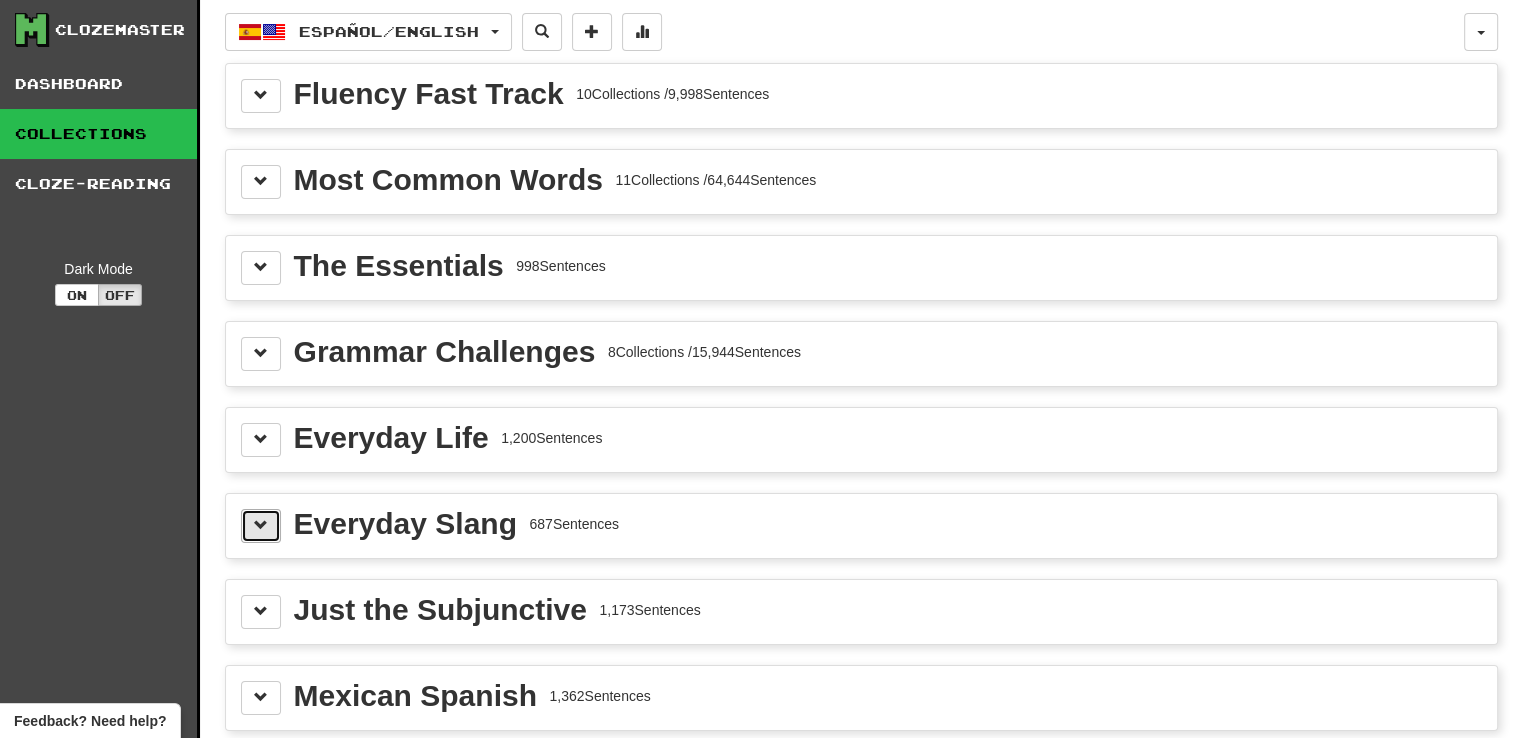 click at bounding box center [261, 525] 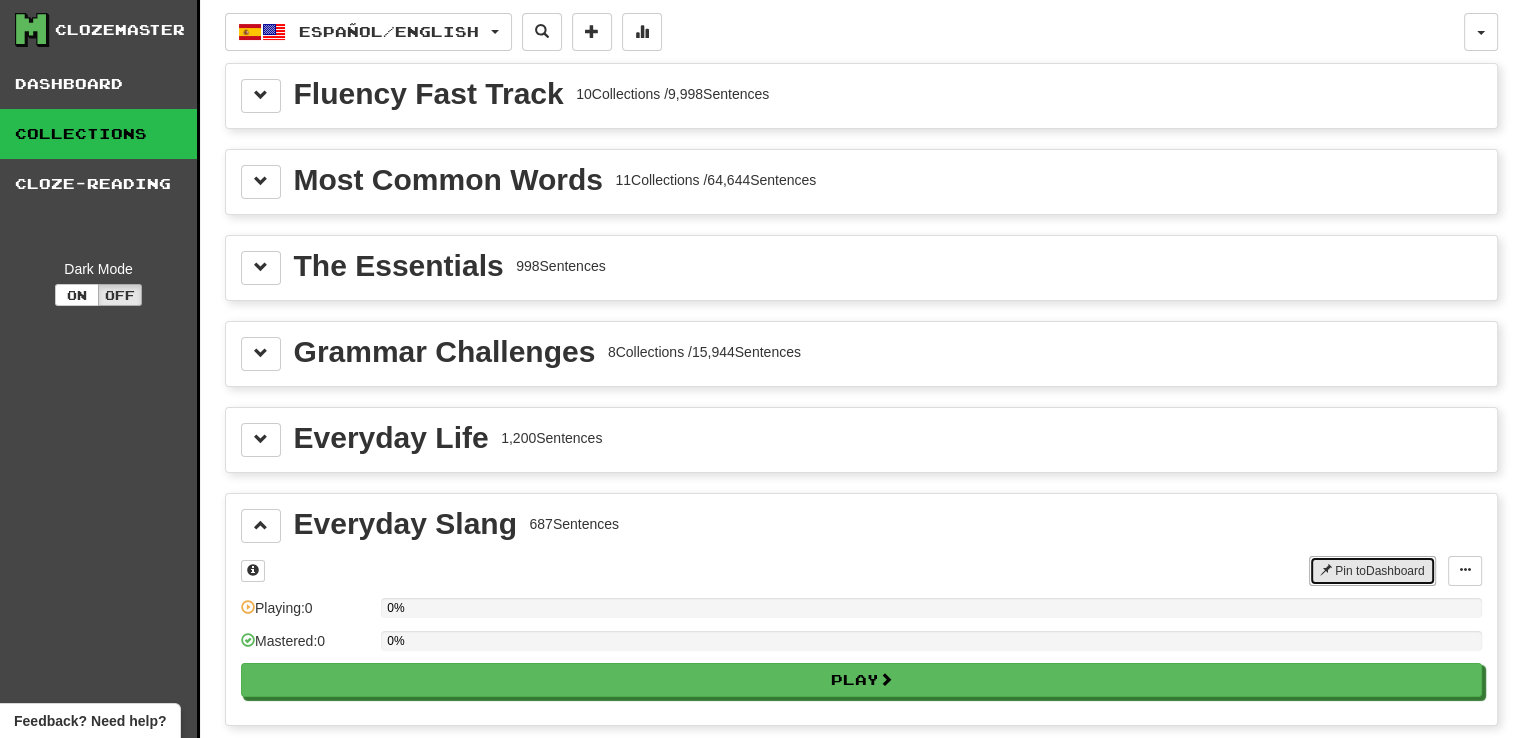 click on "Pin to  Dashboard" at bounding box center [1372, 571] 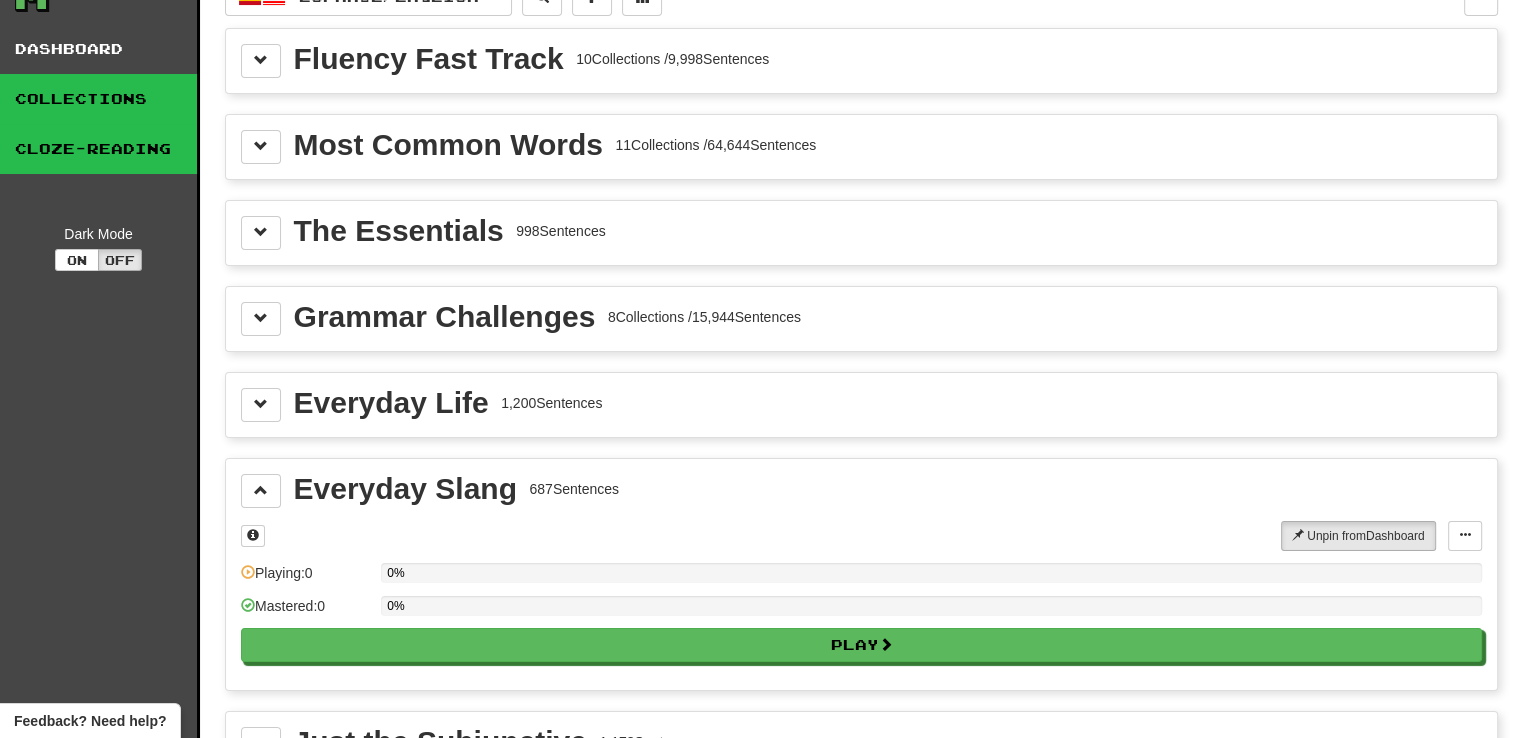 scroll, scrollTop: 0, scrollLeft: 0, axis: both 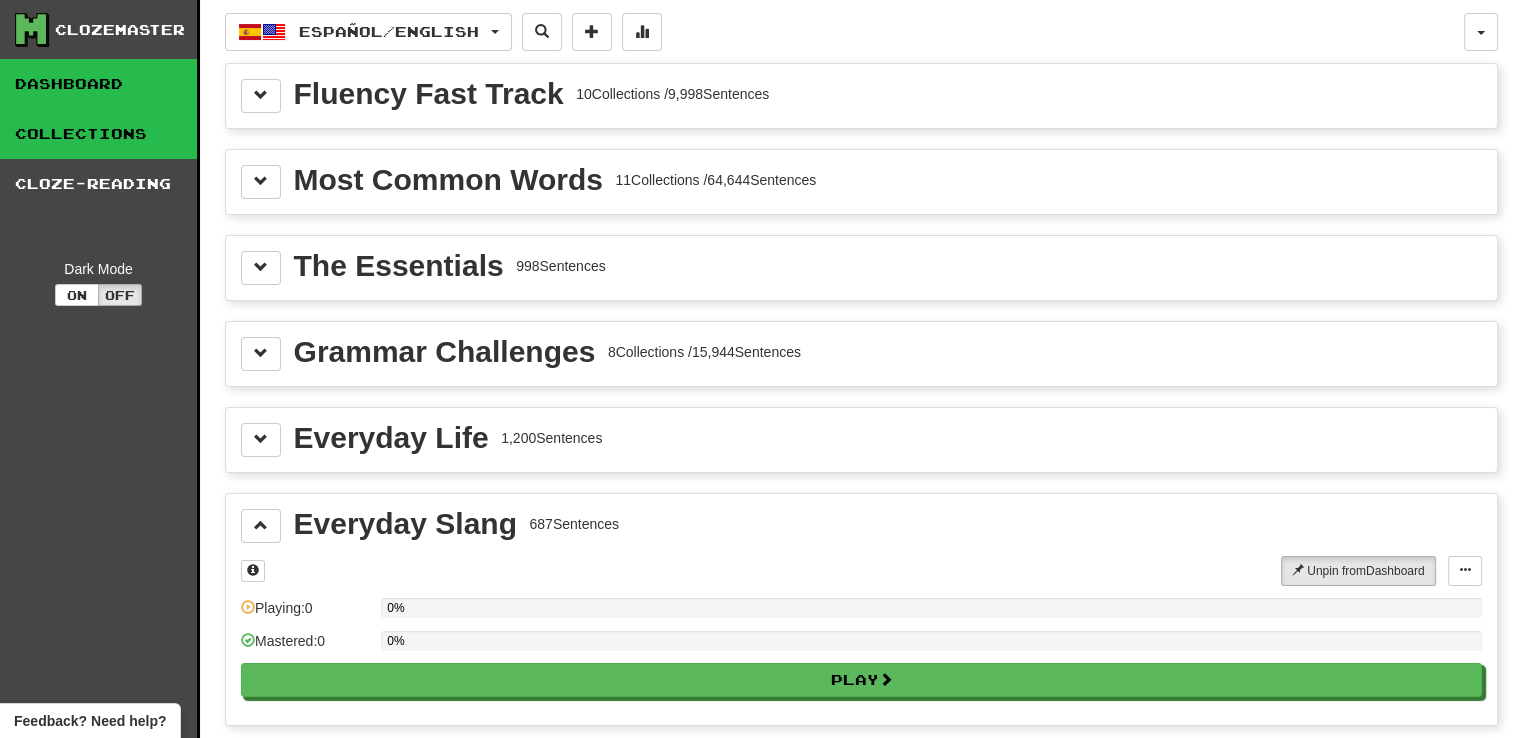 click on "Dashboard" at bounding box center [98, 84] 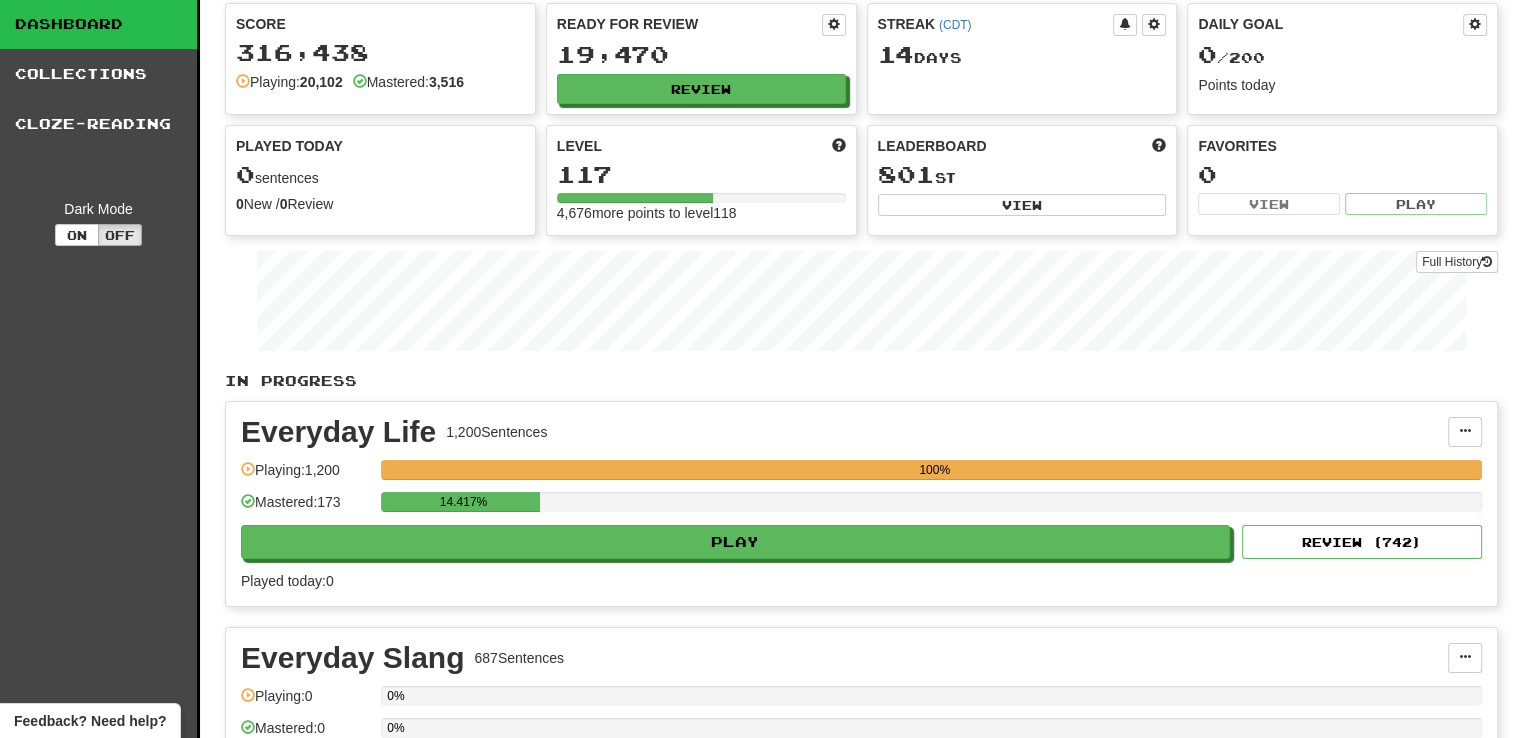 scroll, scrollTop: 0, scrollLeft: 0, axis: both 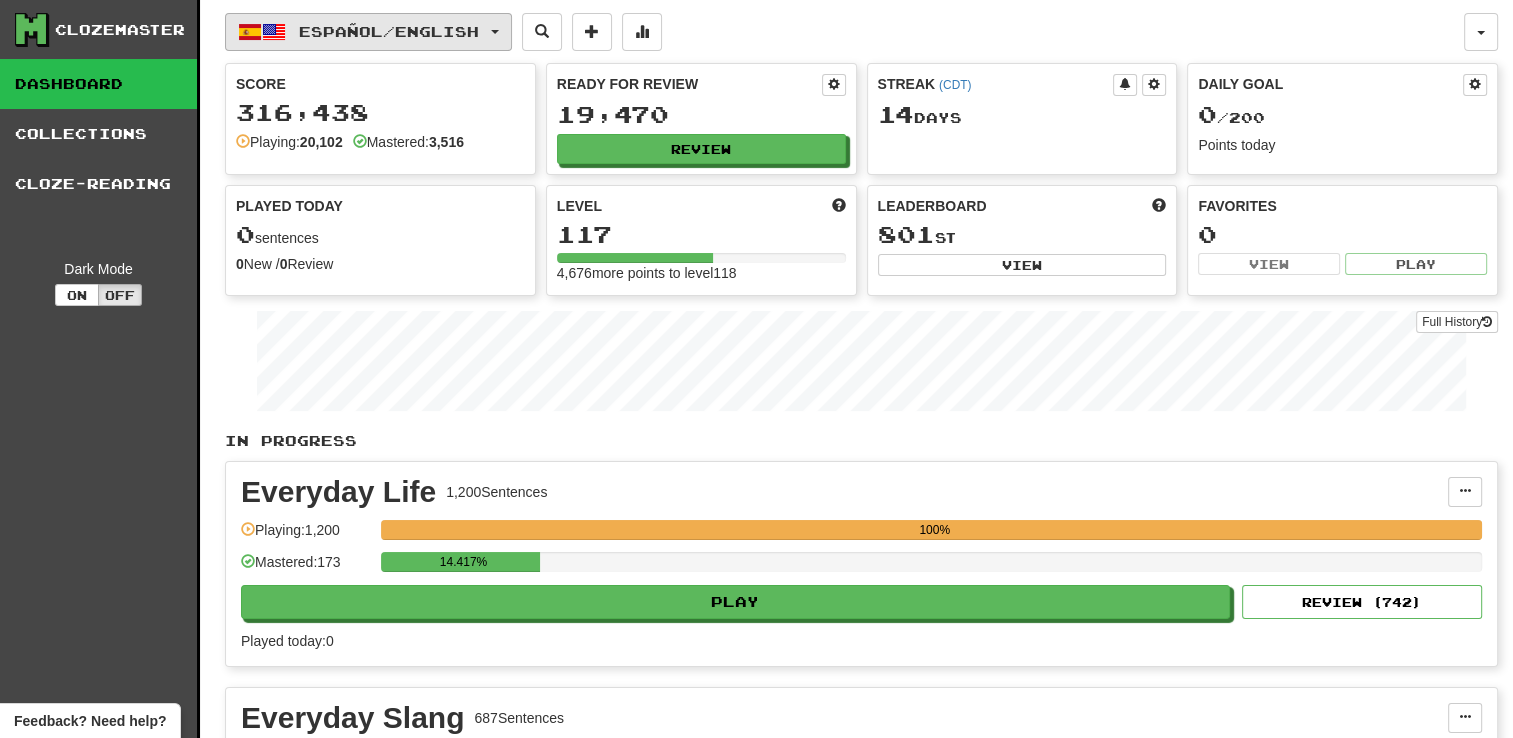 click on "Español  /  English" at bounding box center [368, 32] 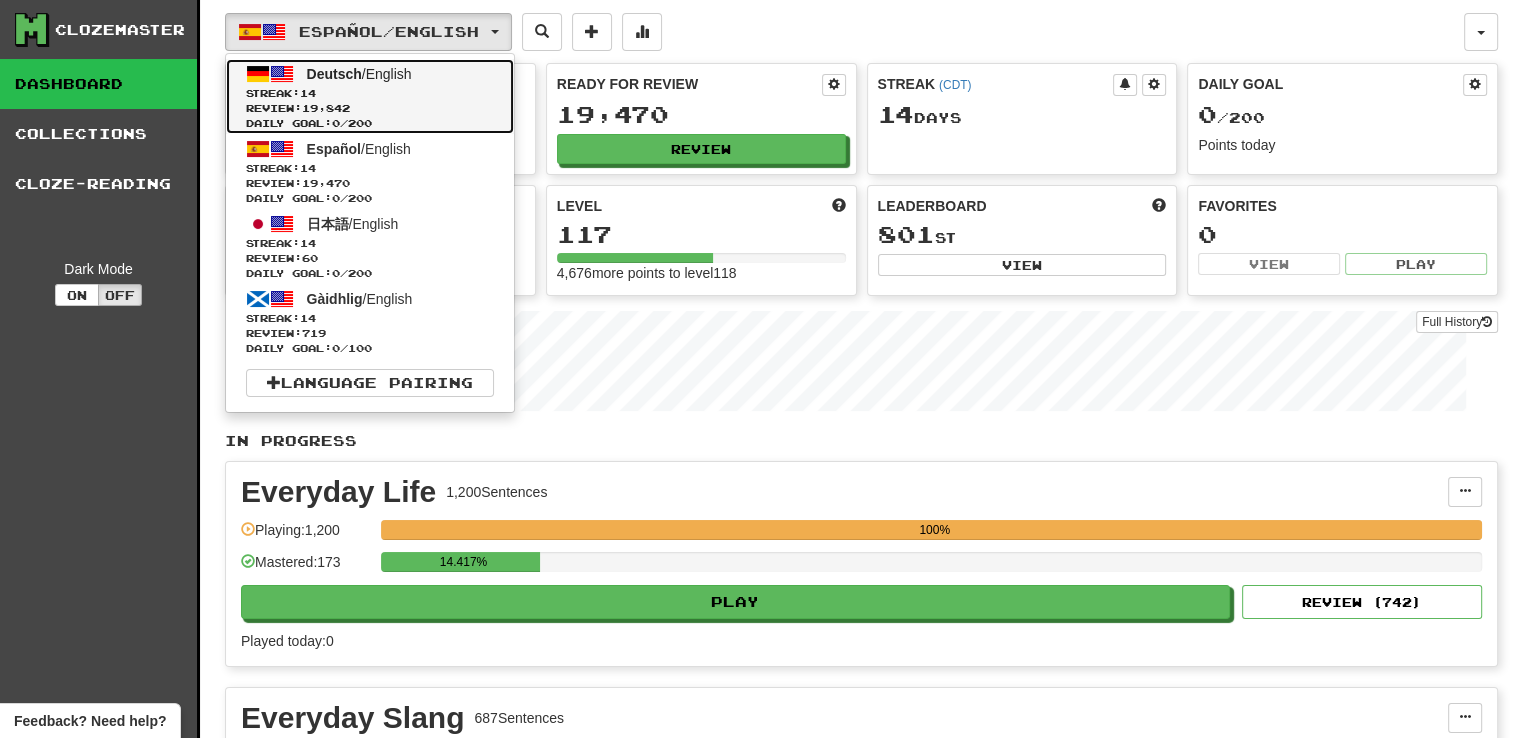 click on "Deutsch  /  English" at bounding box center (359, 74) 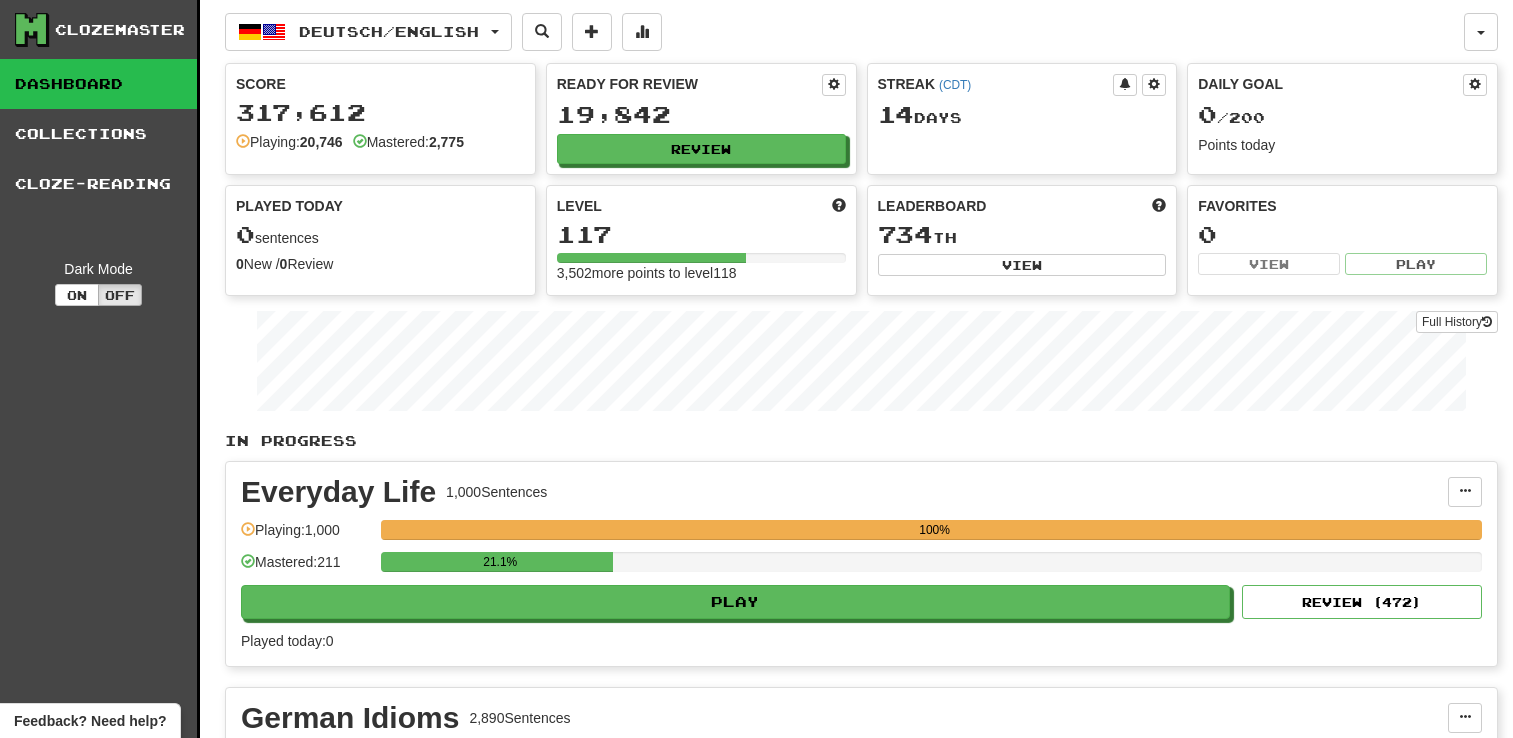 scroll, scrollTop: 0, scrollLeft: 0, axis: both 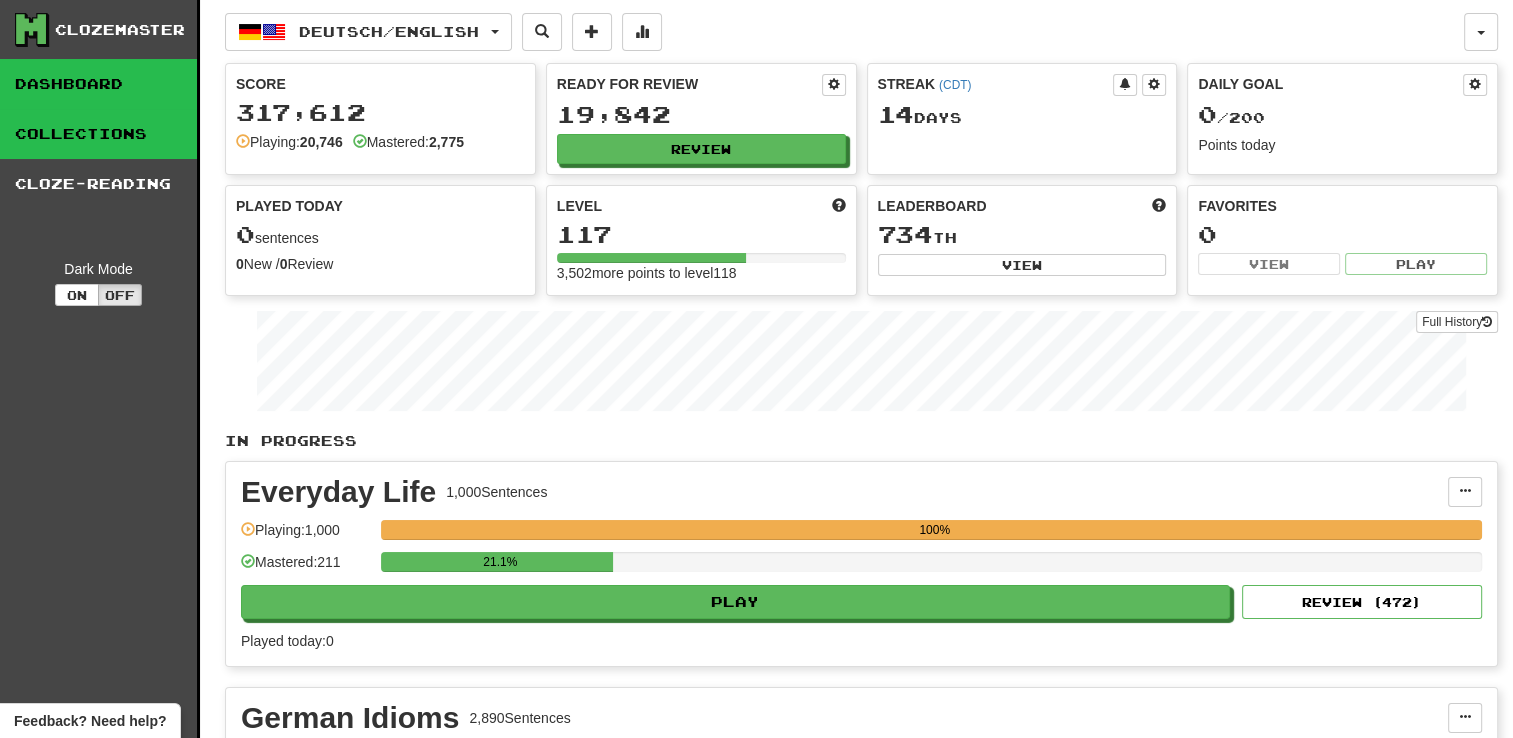 click on "Collections" at bounding box center [98, 134] 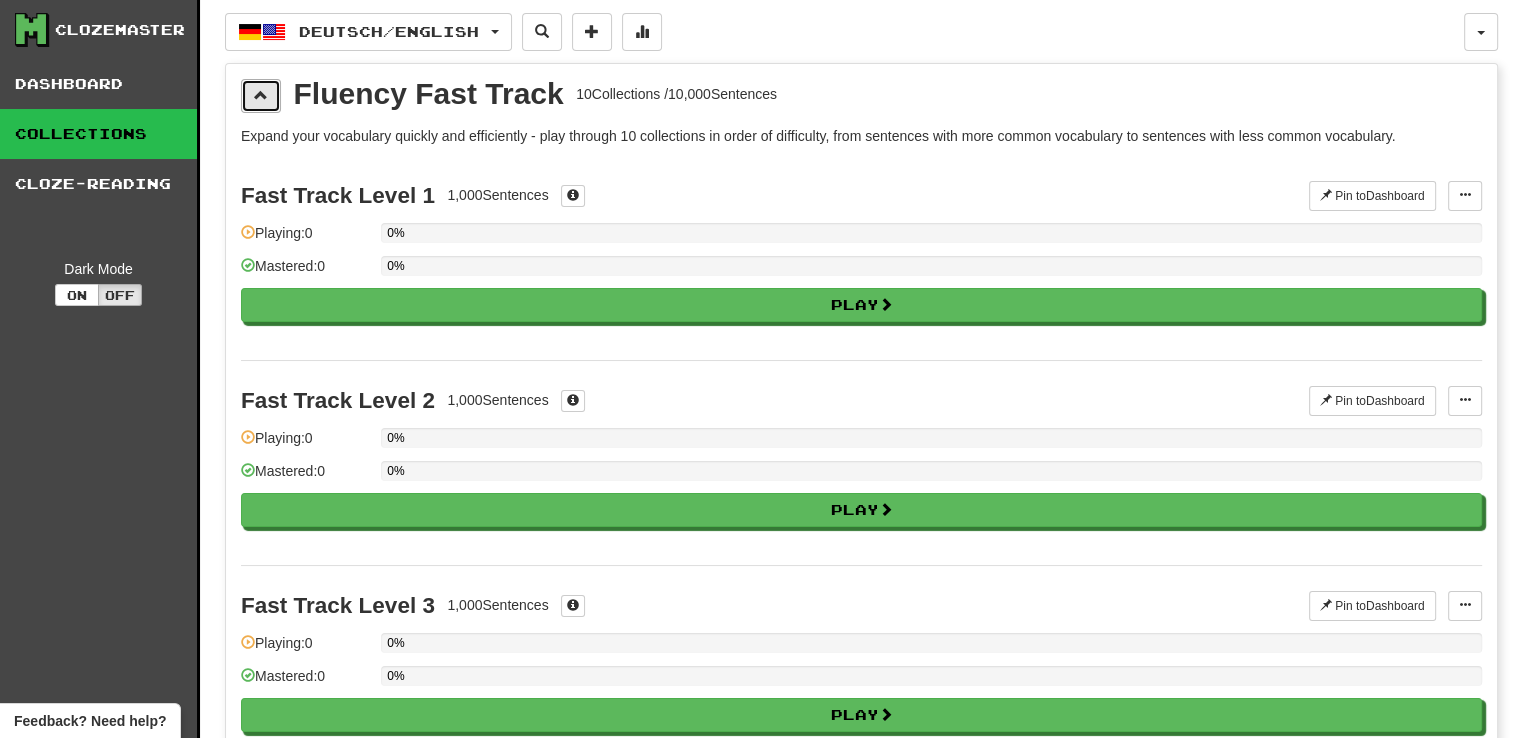 click at bounding box center (261, 95) 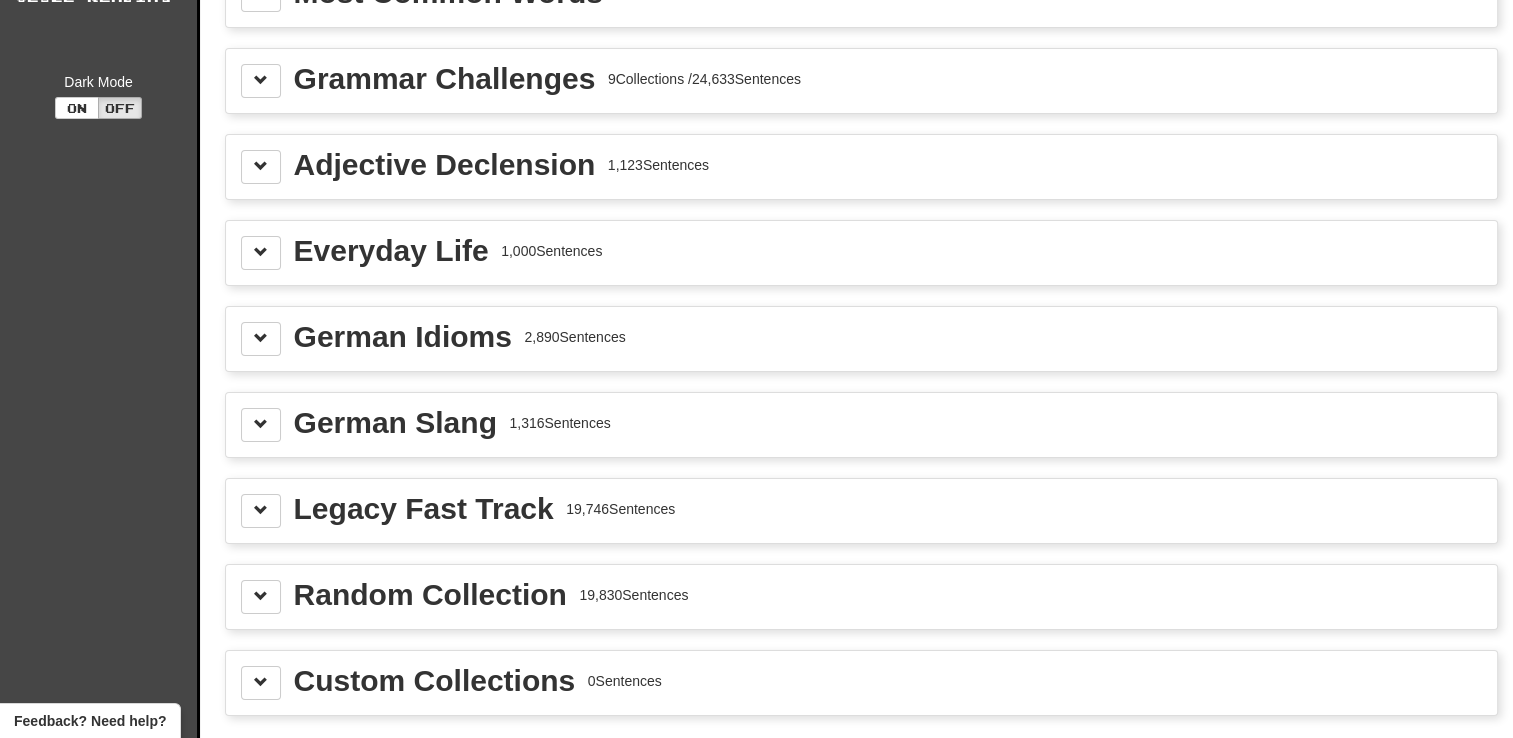 scroll, scrollTop: 200, scrollLeft: 0, axis: vertical 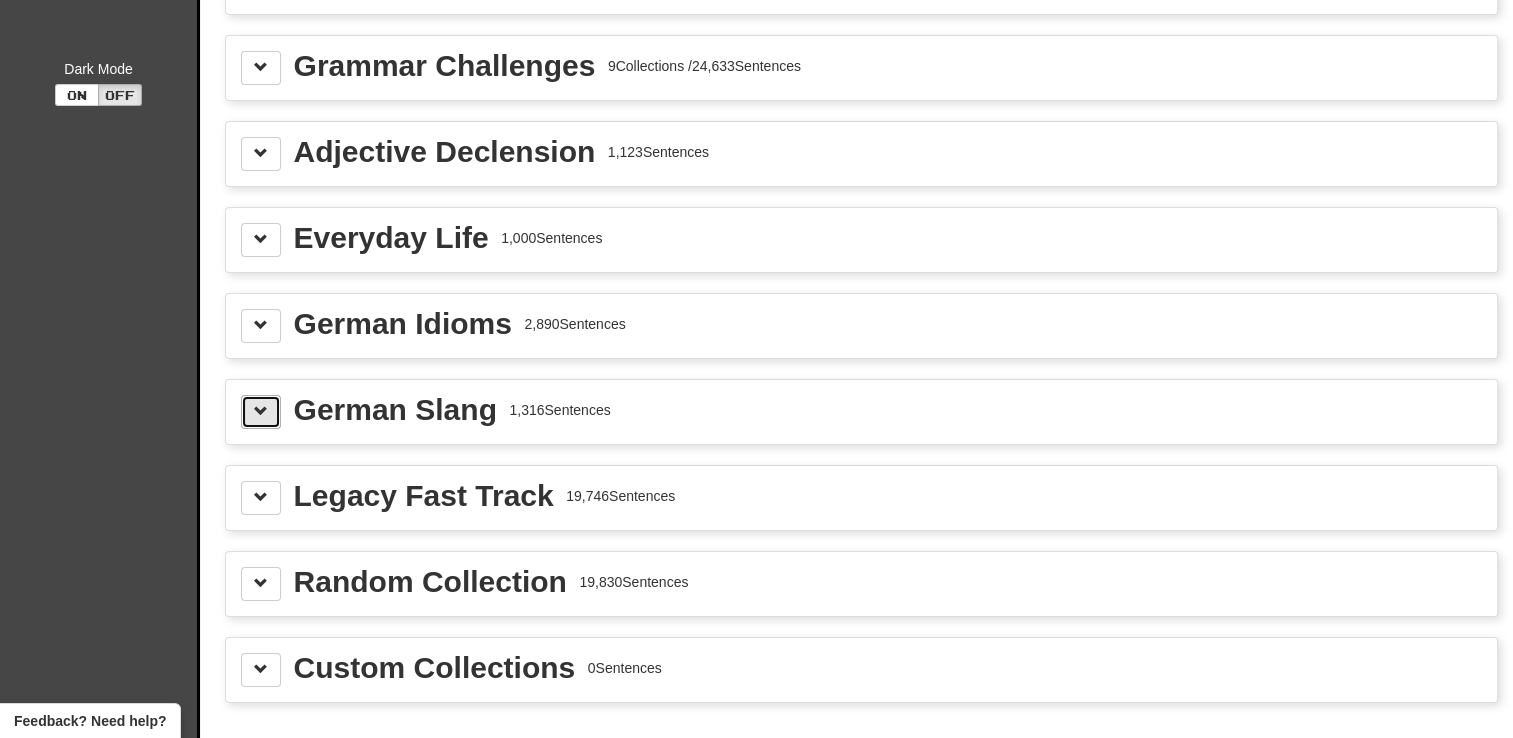 click at bounding box center [261, 412] 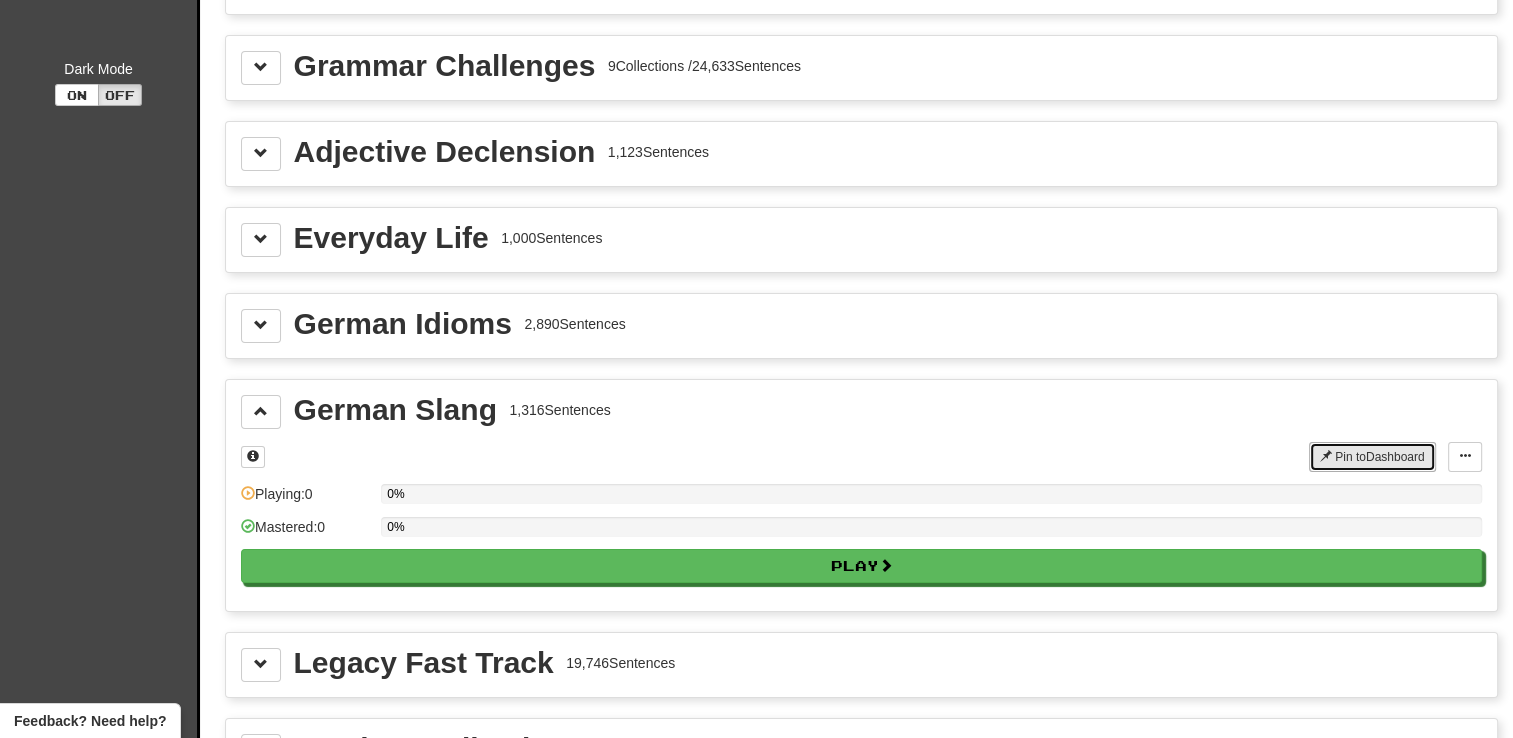 click on "Pin to  Dashboard" at bounding box center [1372, 457] 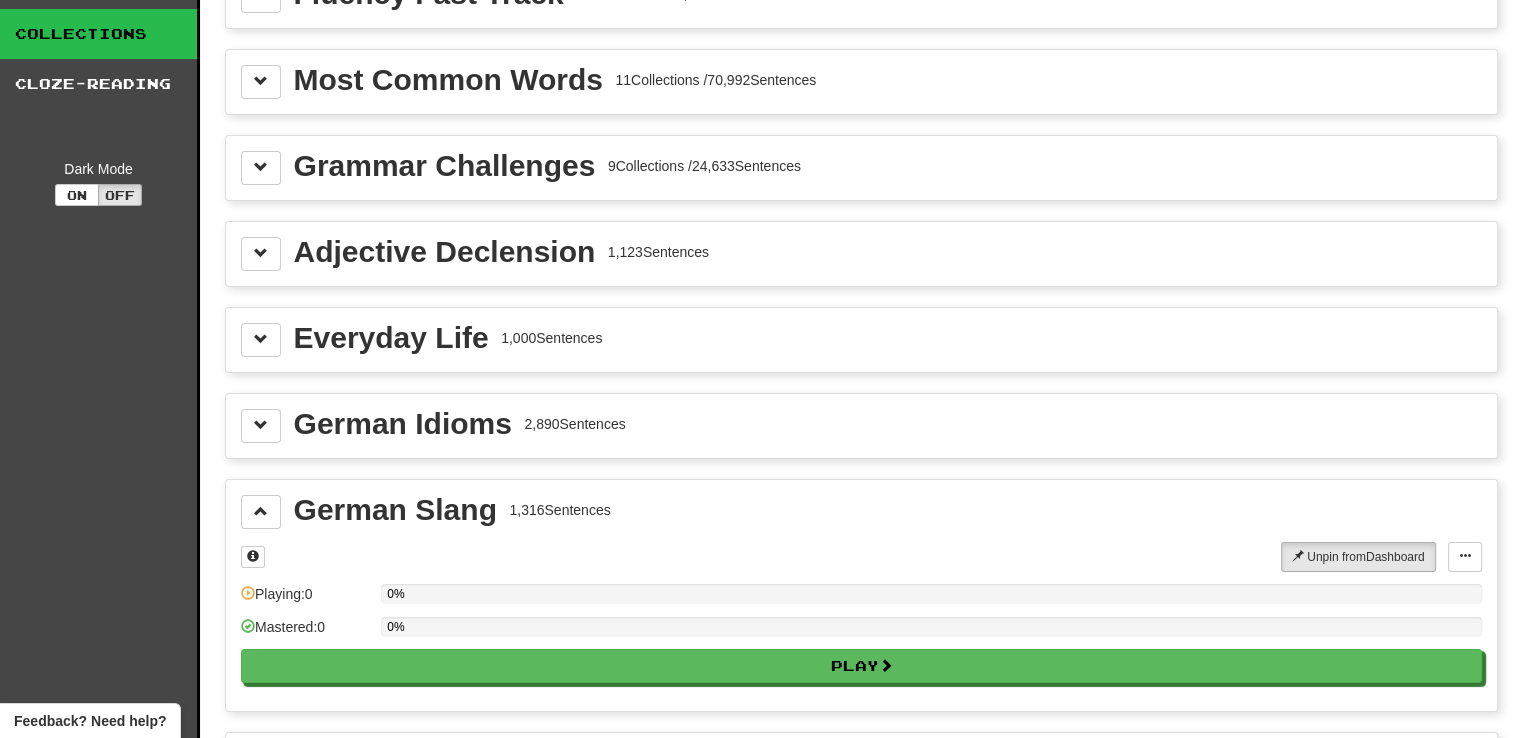 scroll, scrollTop: 0, scrollLeft: 0, axis: both 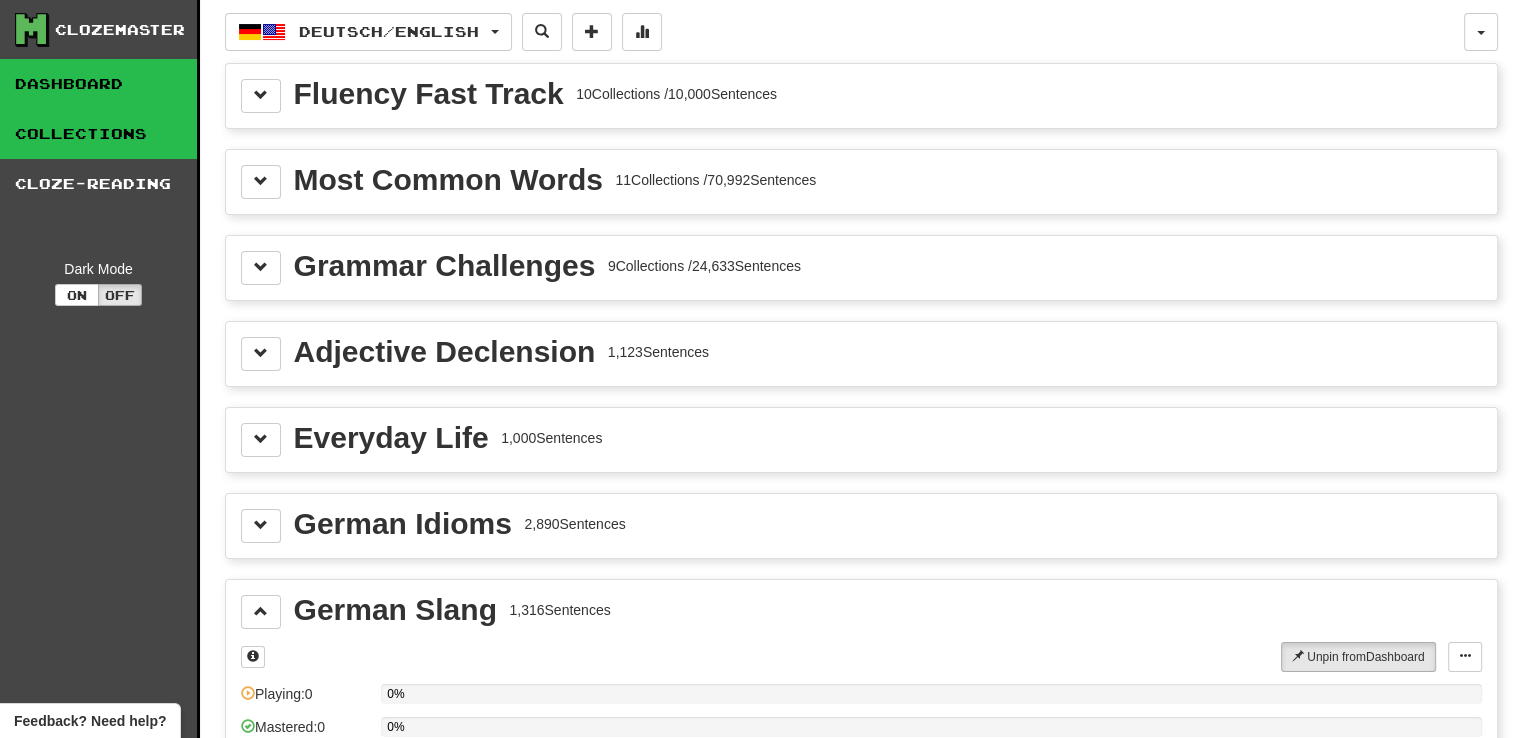 click on "Dashboard" at bounding box center [98, 84] 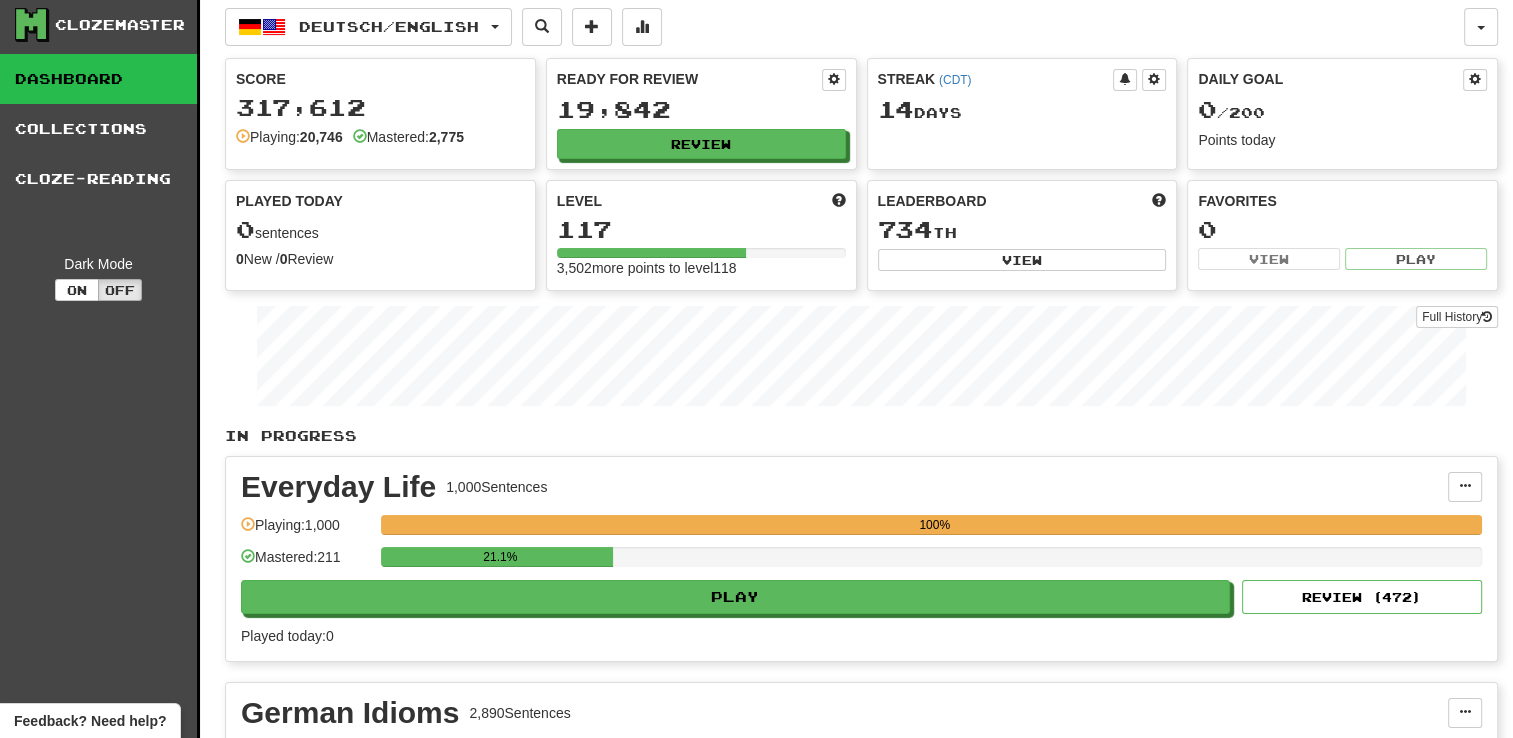 scroll, scrollTop: 0, scrollLeft: 0, axis: both 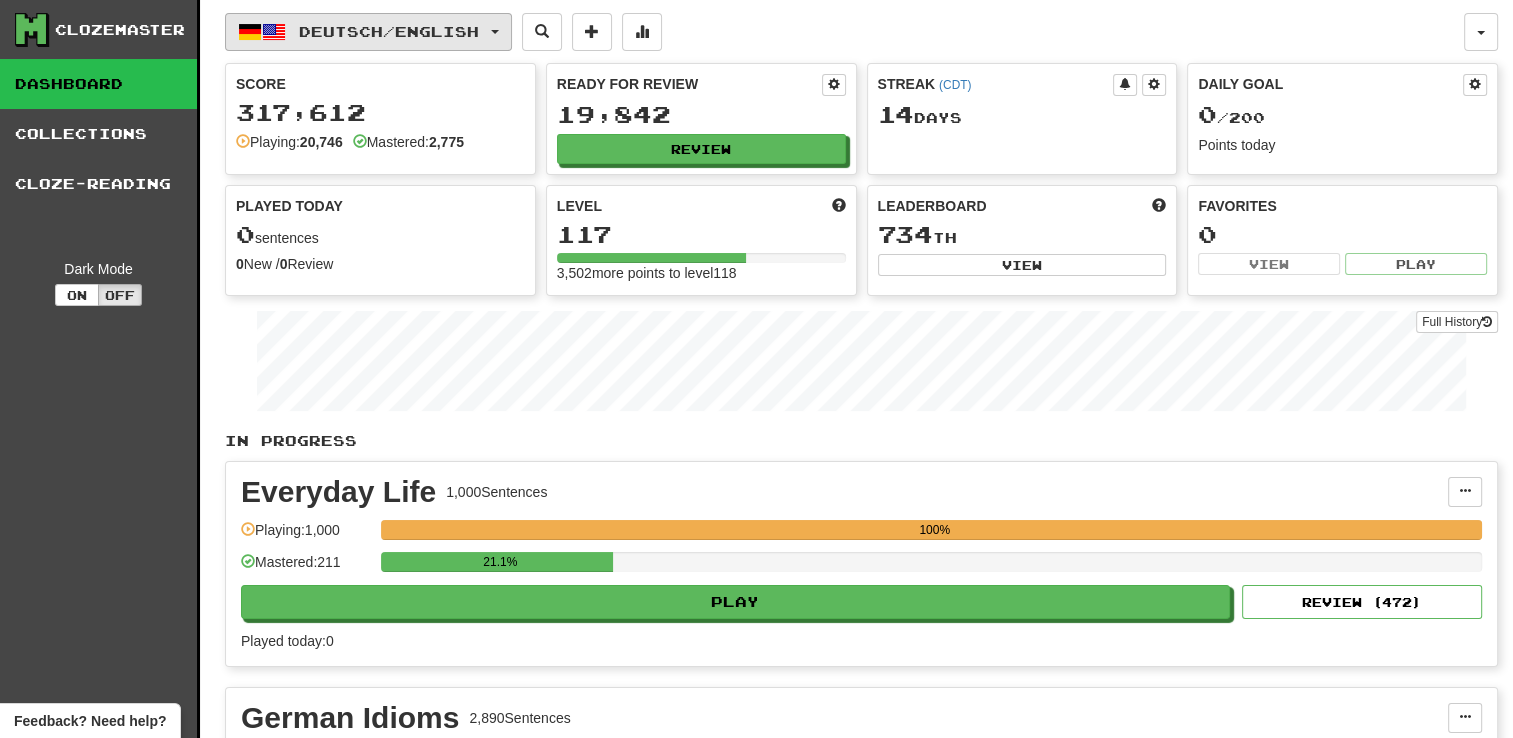 click on "Deutsch  /  English" at bounding box center (389, 31) 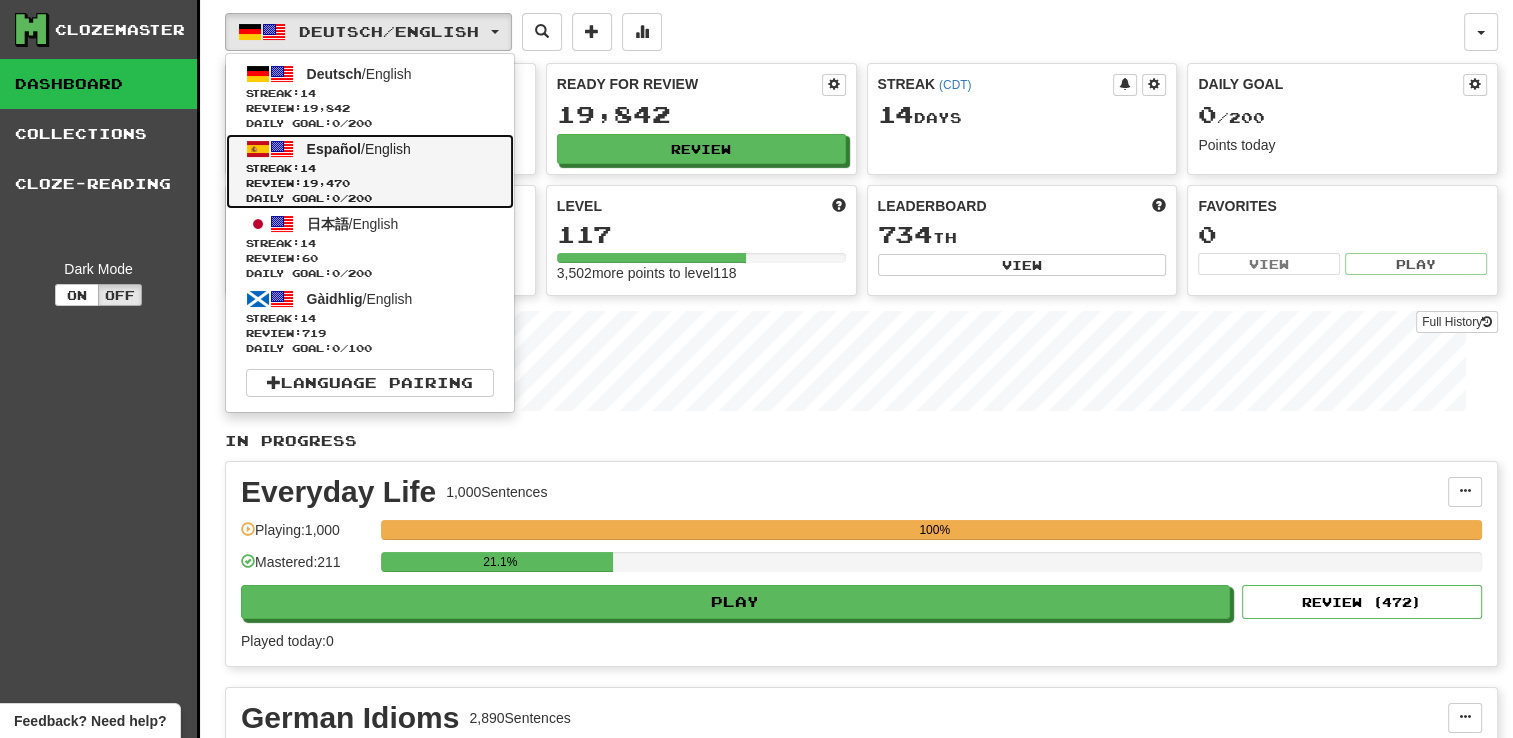 click on "Español" at bounding box center [334, 149] 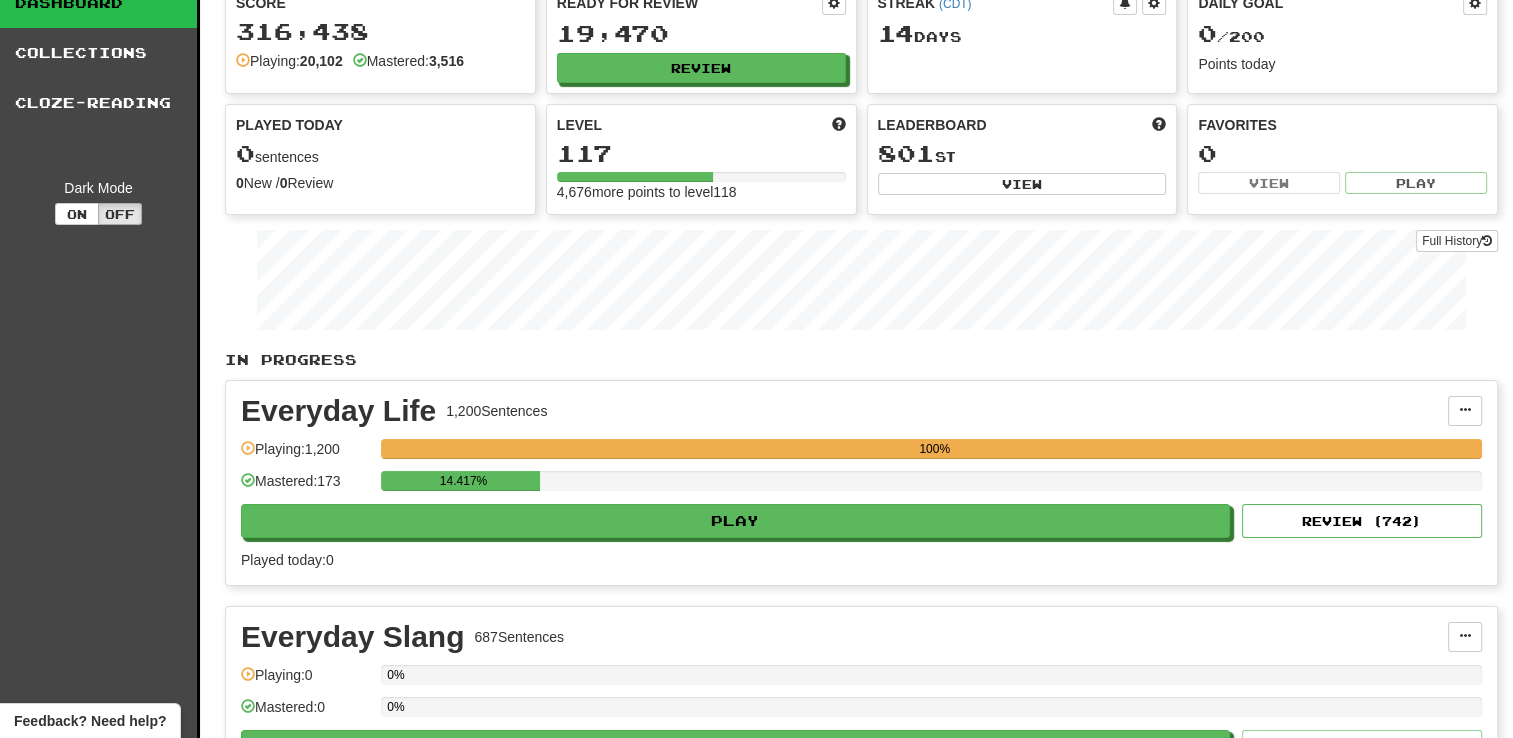 scroll, scrollTop: 0, scrollLeft: 0, axis: both 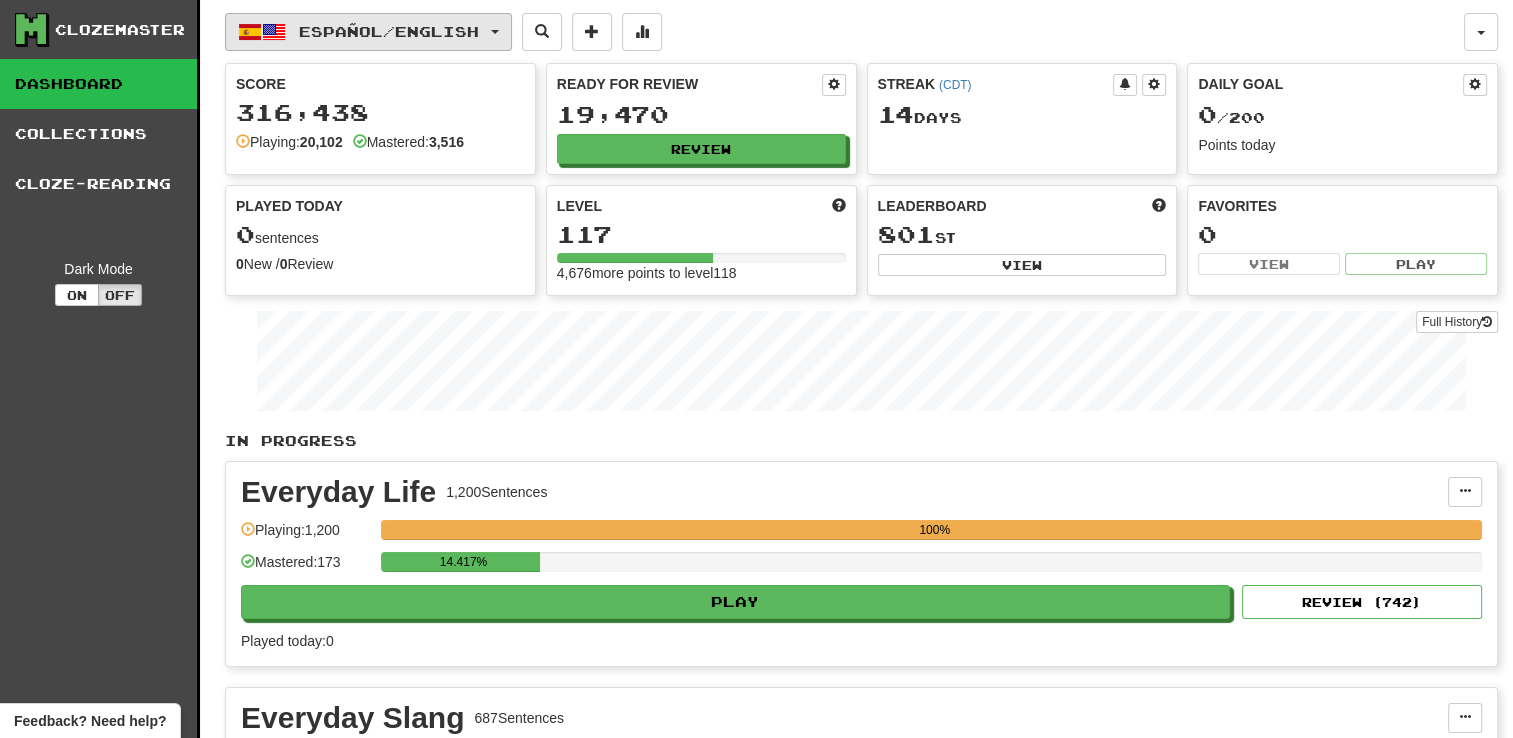 click on "Español  /  English" at bounding box center [368, 32] 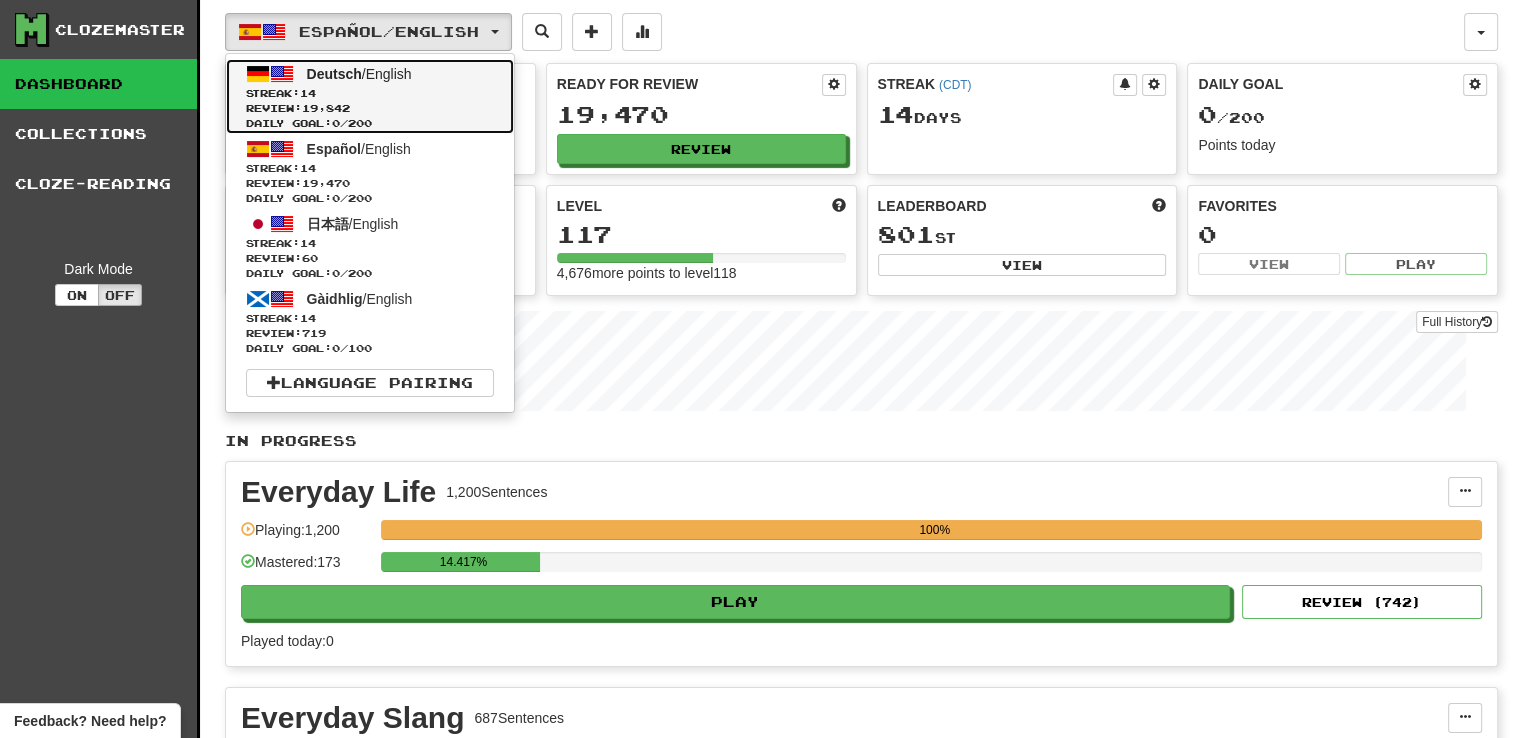 click on "Streak:  14" at bounding box center (370, 93) 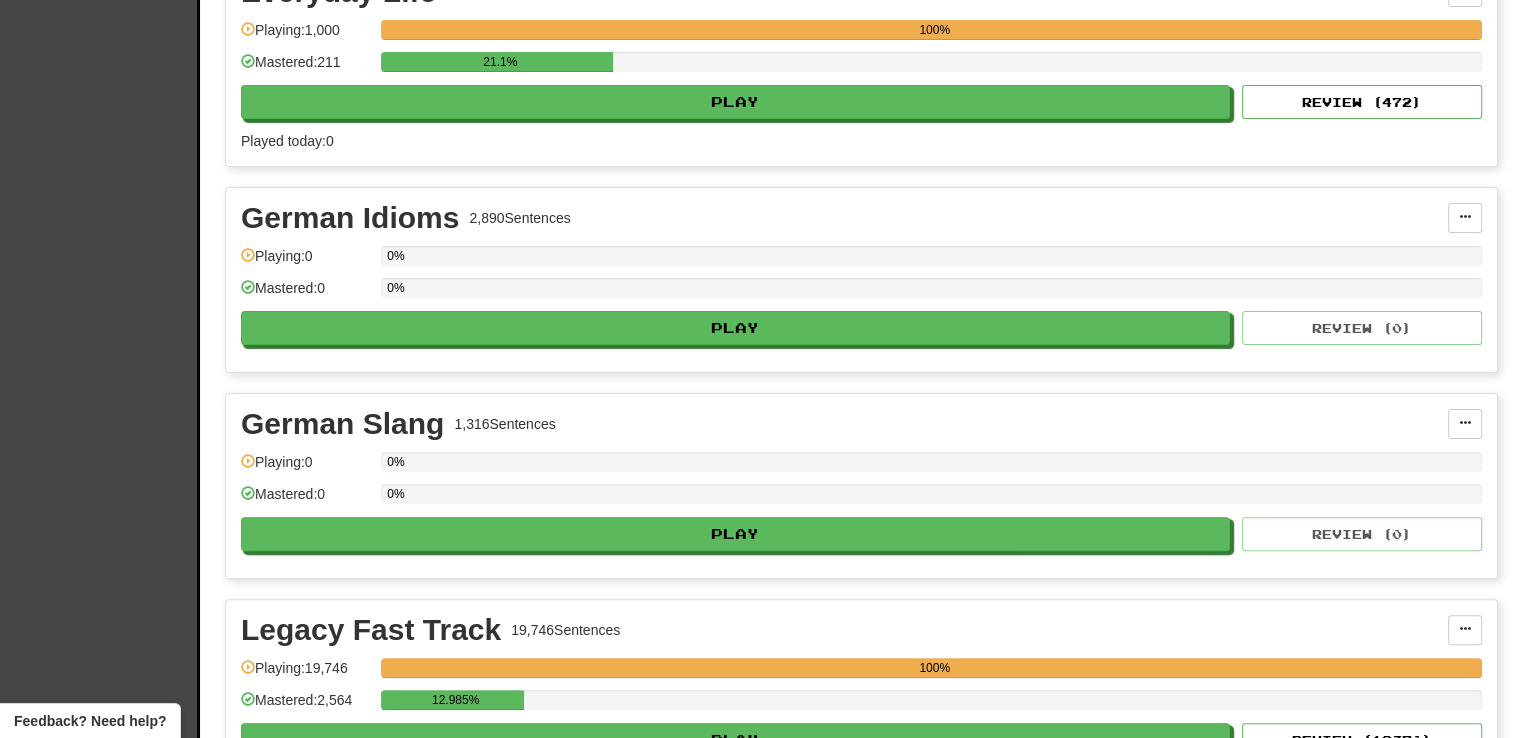scroll, scrollTop: 0, scrollLeft: 0, axis: both 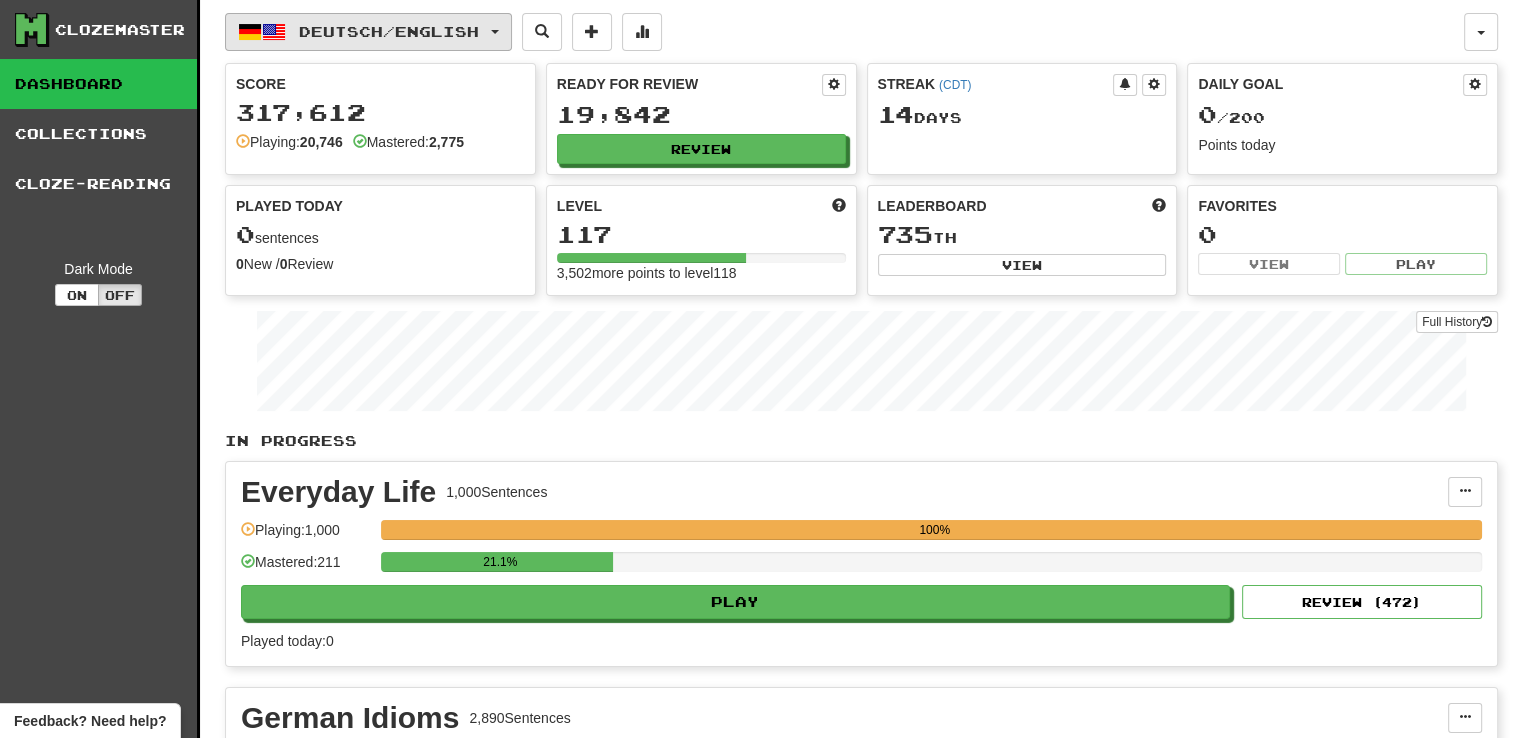 click on "Deutsch  /  English" at bounding box center [389, 31] 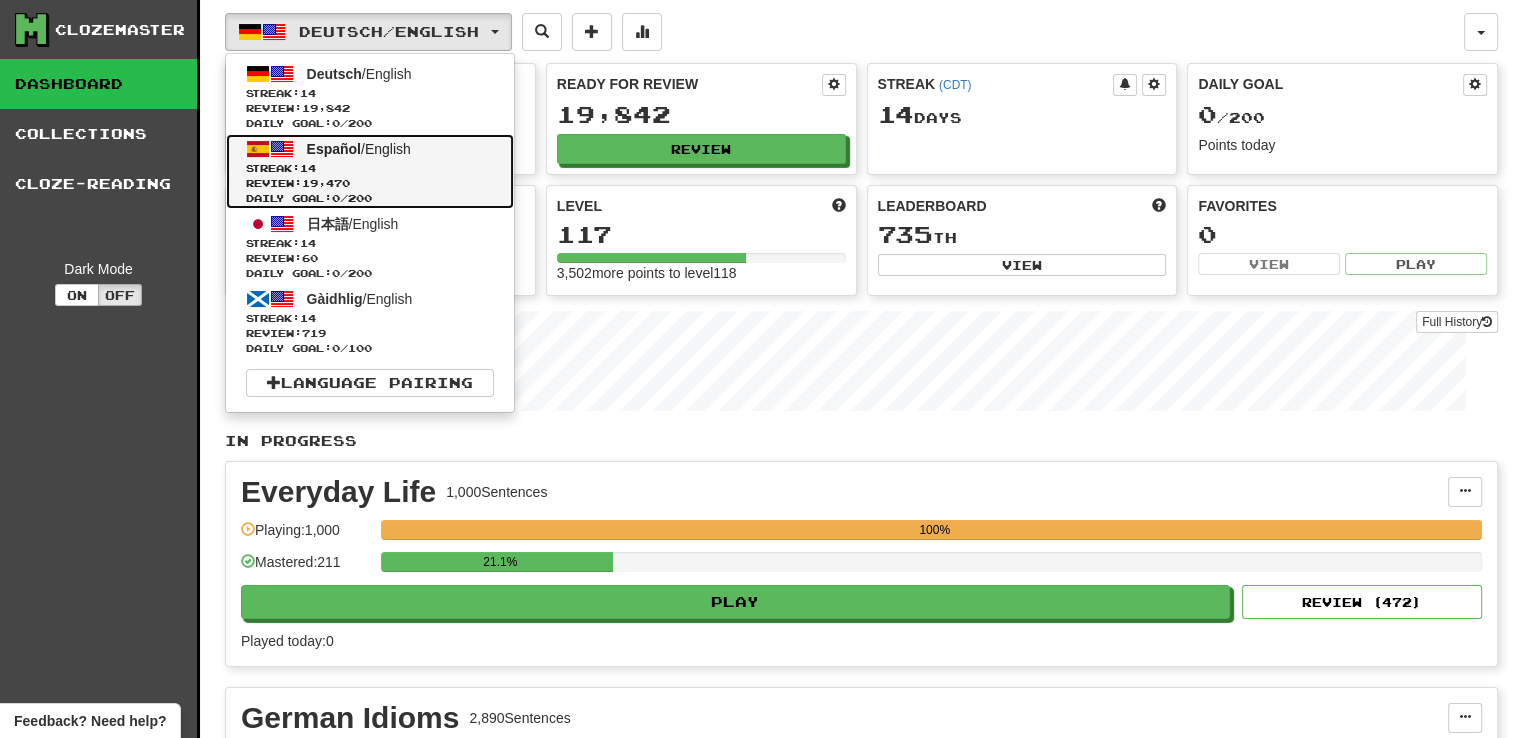 click on "Español" at bounding box center [334, 149] 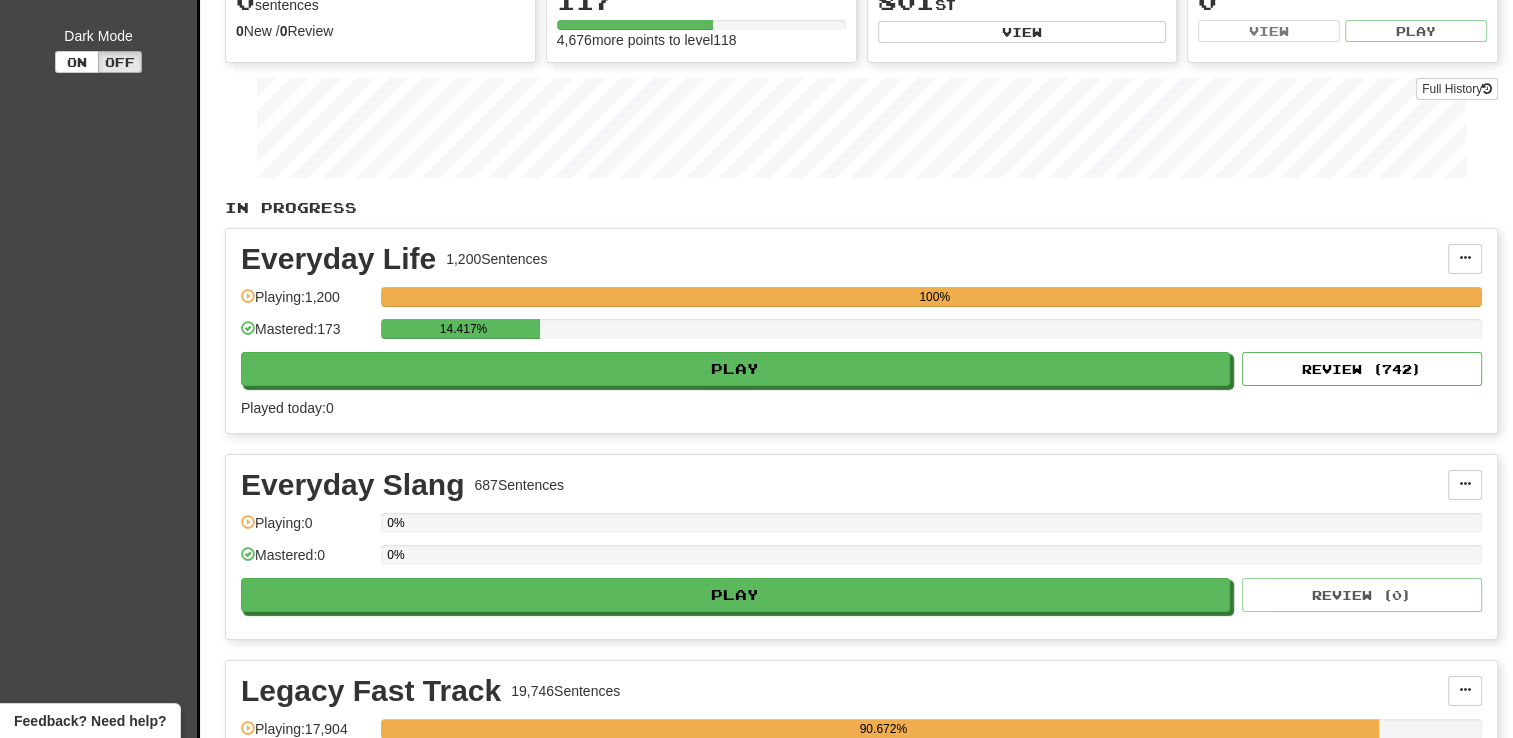 scroll, scrollTop: 0, scrollLeft: 0, axis: both 